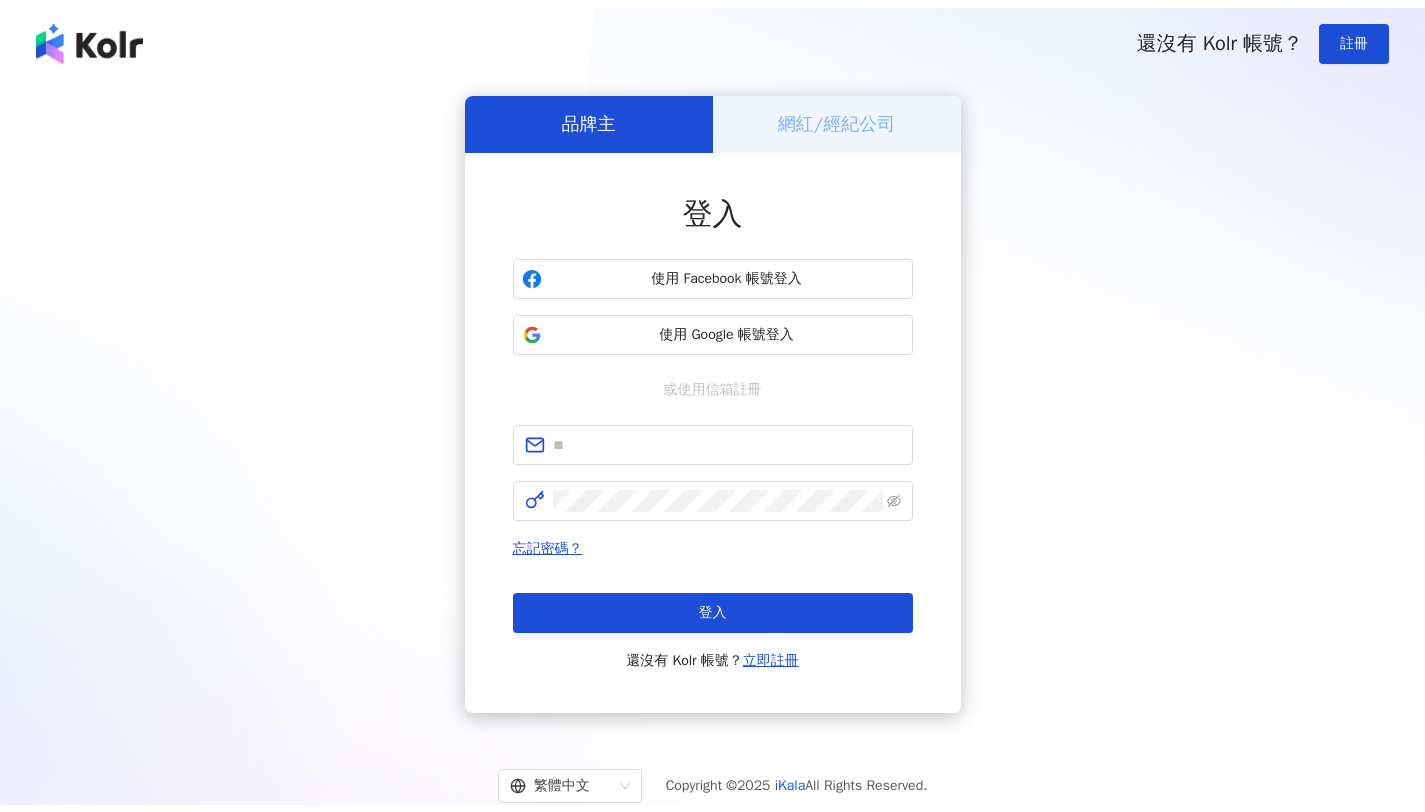 scroll, scrollTop: 0, scrollLeft: 0, axis: both 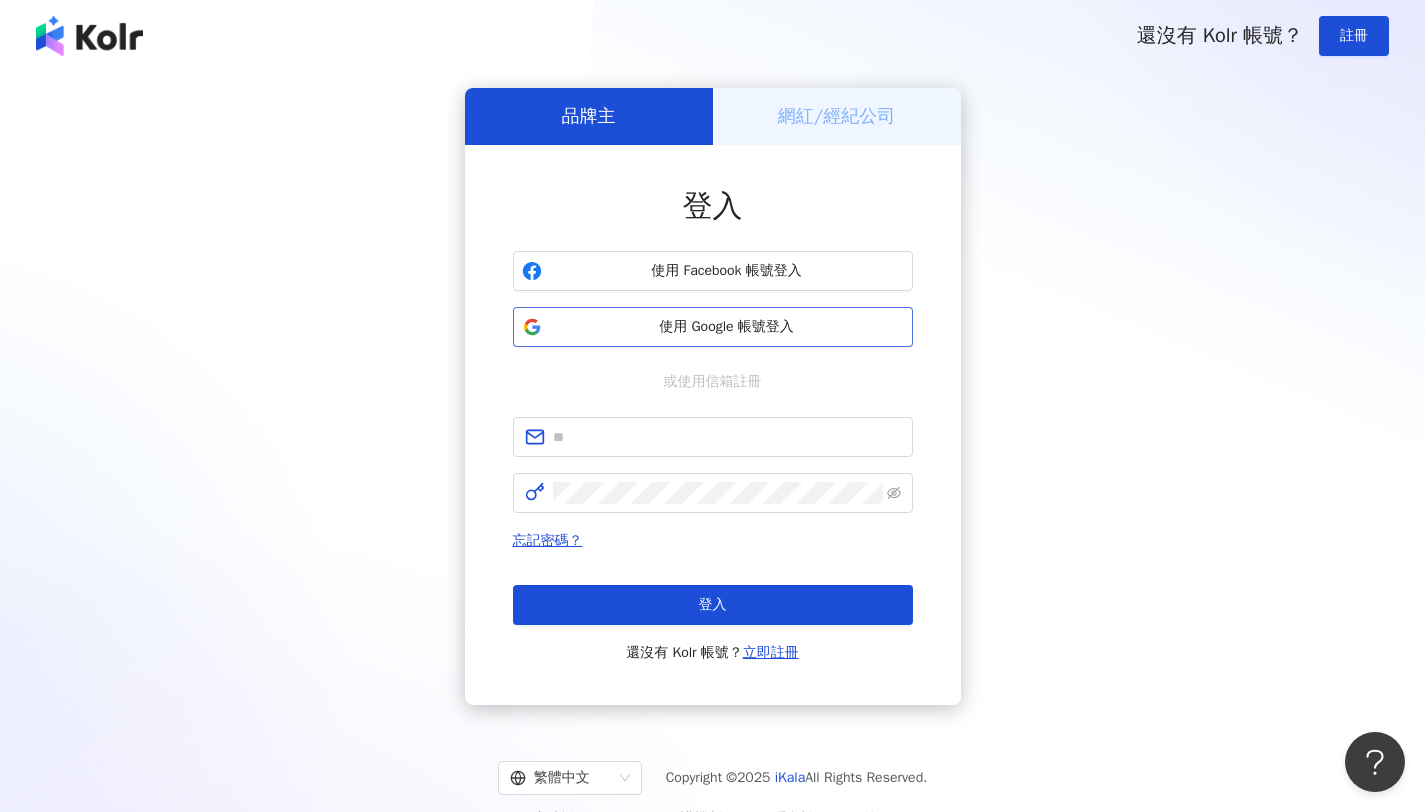 click on "使用 Google 帳號登入" at bounding box center [727, 327] 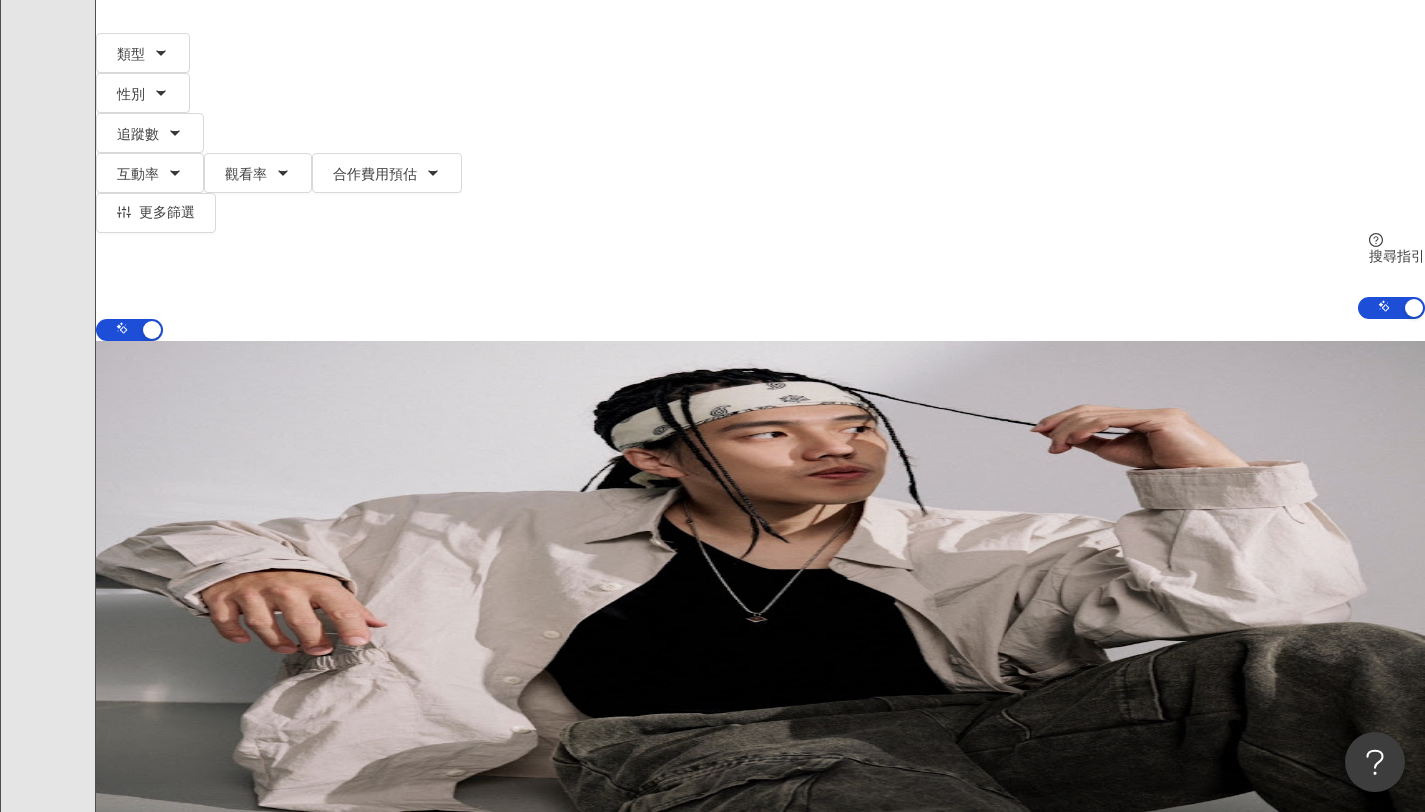 scroll, scrollTop: 0, scrollLeft: 0, axis: both 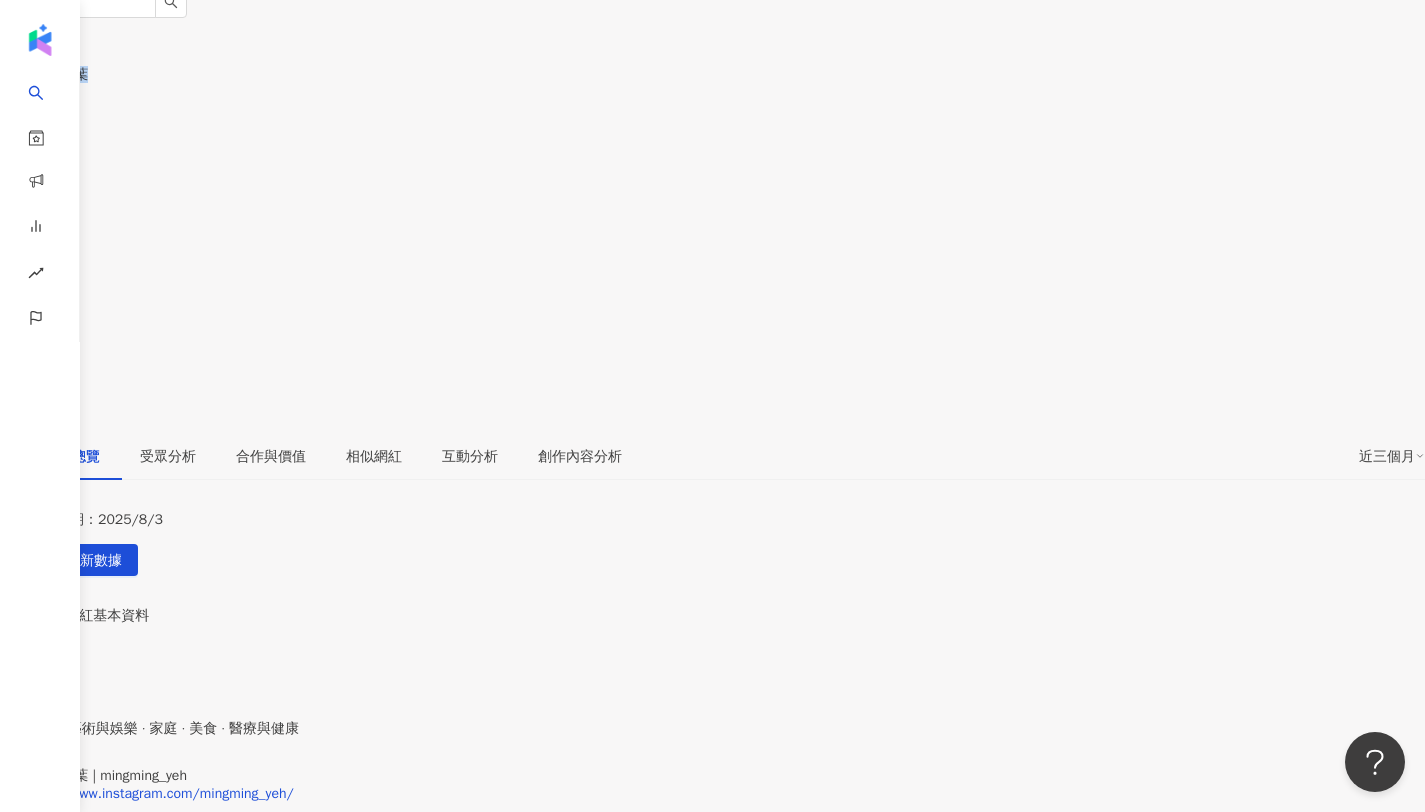 drag, startPoint x: 373, startPoint y: 37, endPoint x: 409, endPoint y: 21, distance: 39.39543 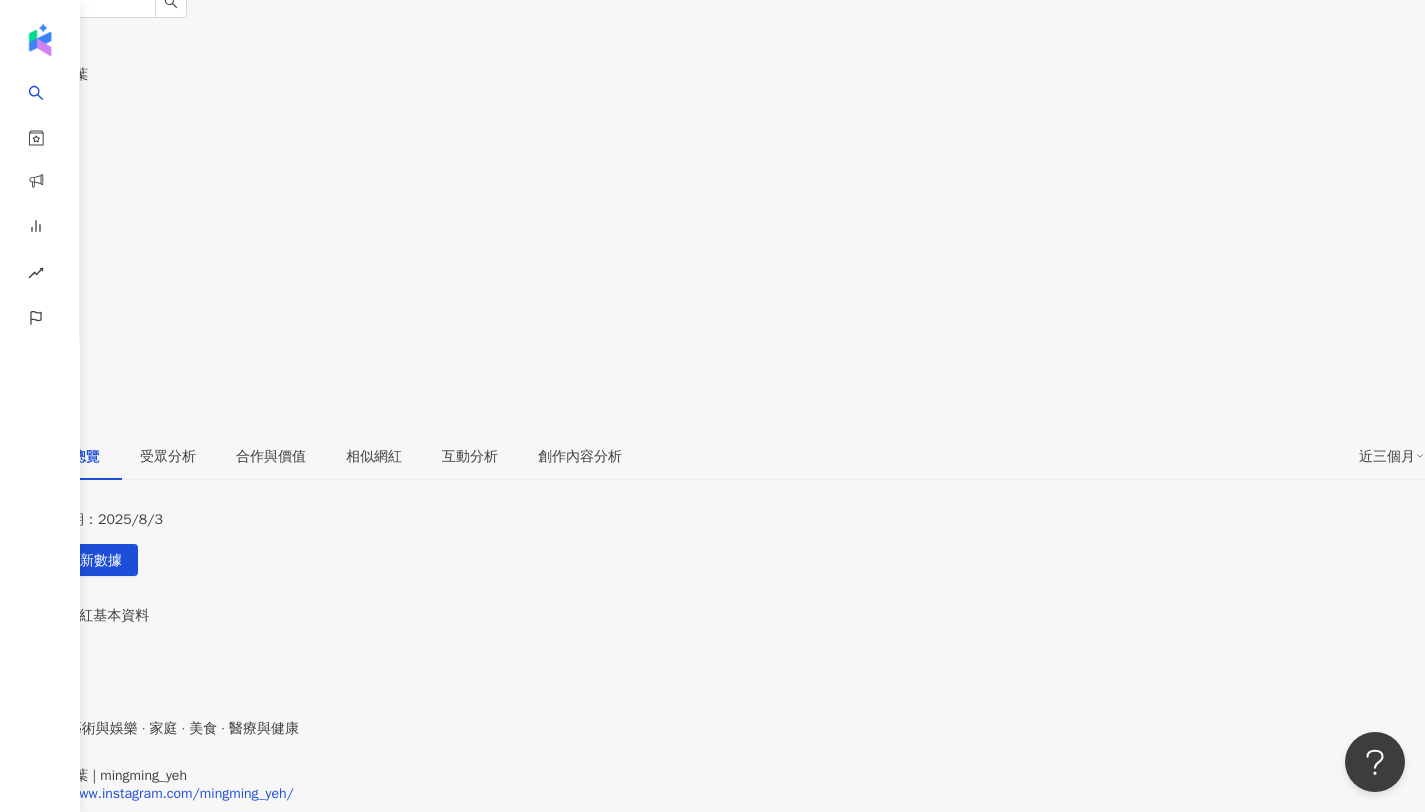drag, startPoint x: 951, startPoint y: 47, endPoint x: 1023, endPoint y: 48, distance: 72.00694 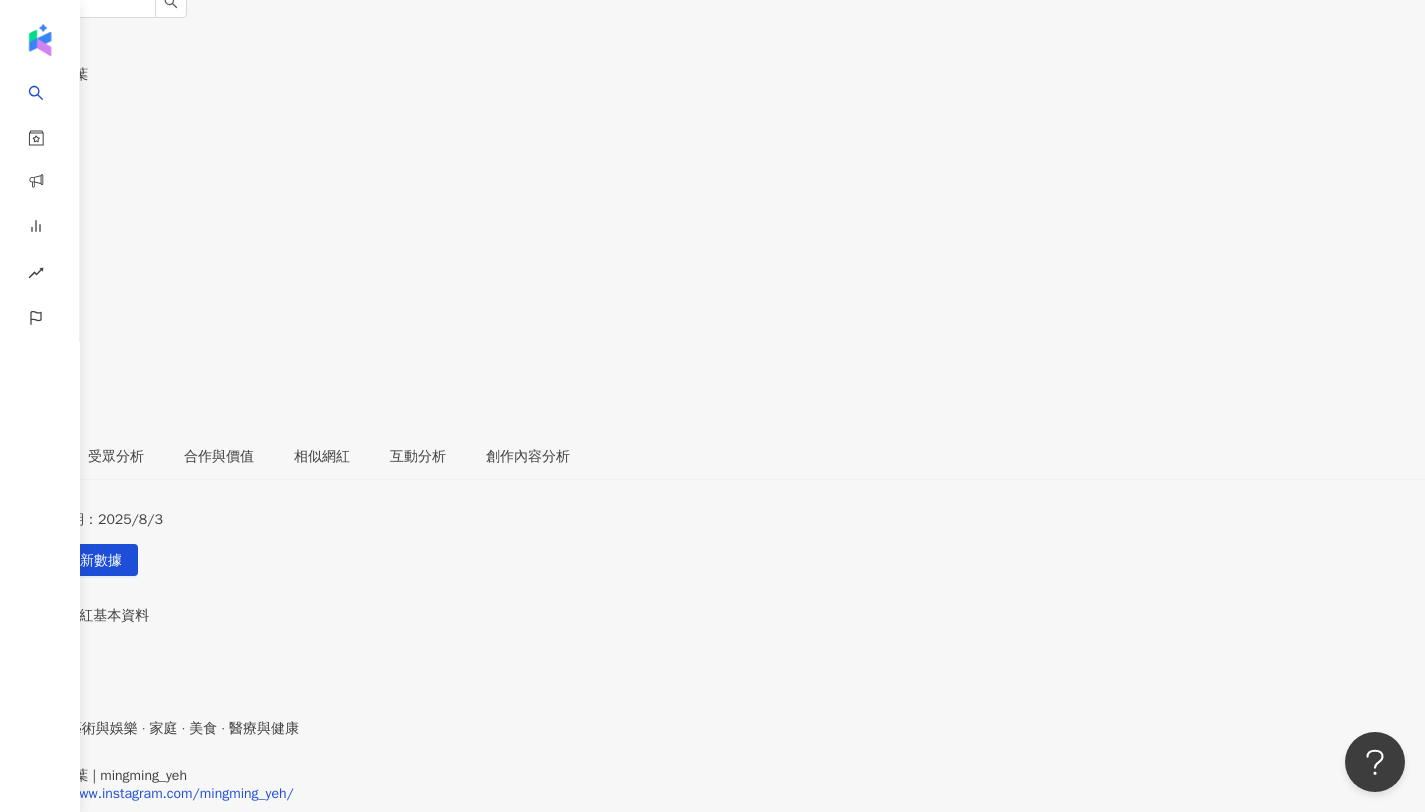 scroll, scrollTop: 0, scrollLeft: 0, axis: both 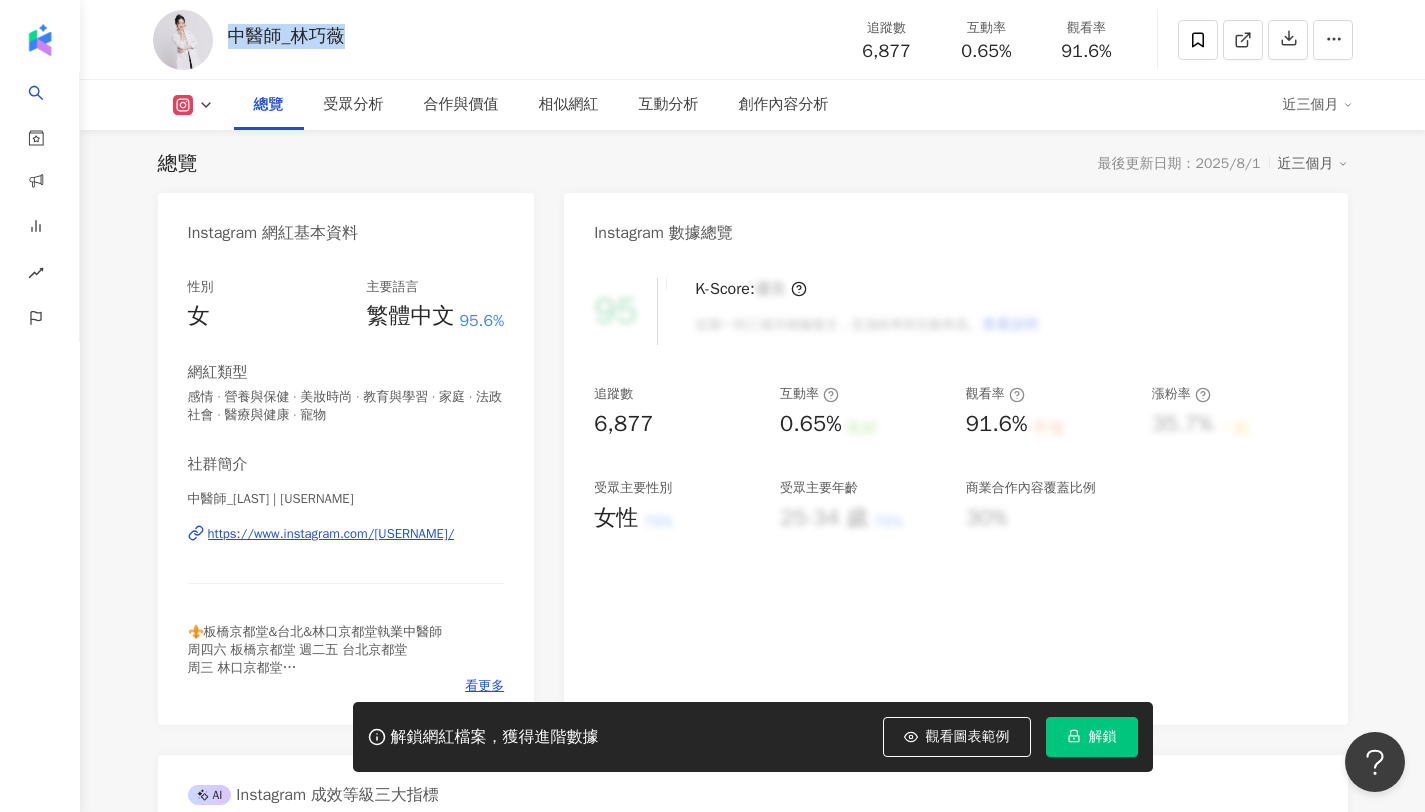 click on "中醫師_林巧薇 追蹤數 6,877 互動率 0.65% 觀看率 91.6%" at bounding box center (753, 39) 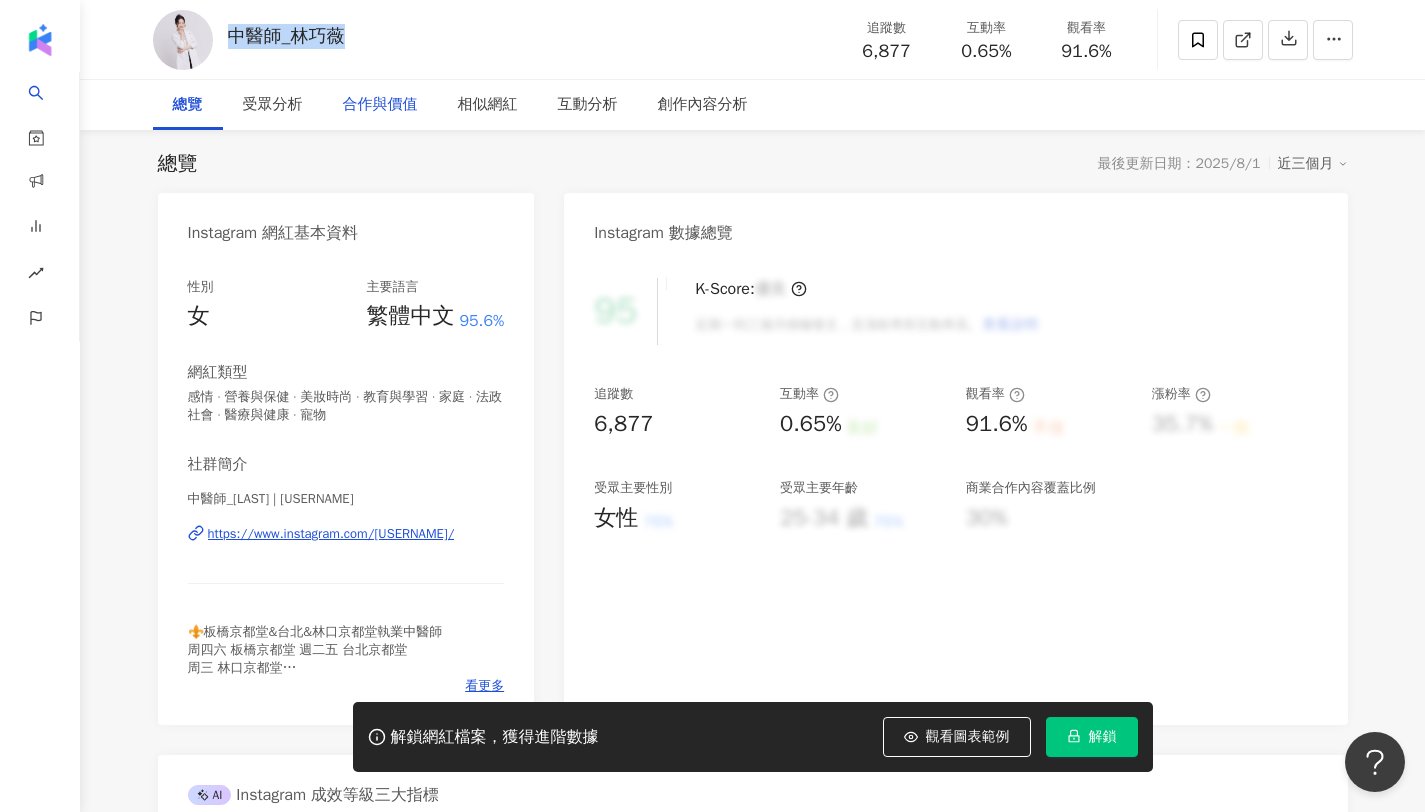 scroll, scrollTop: 0, scrollLeft: 0, axis: both 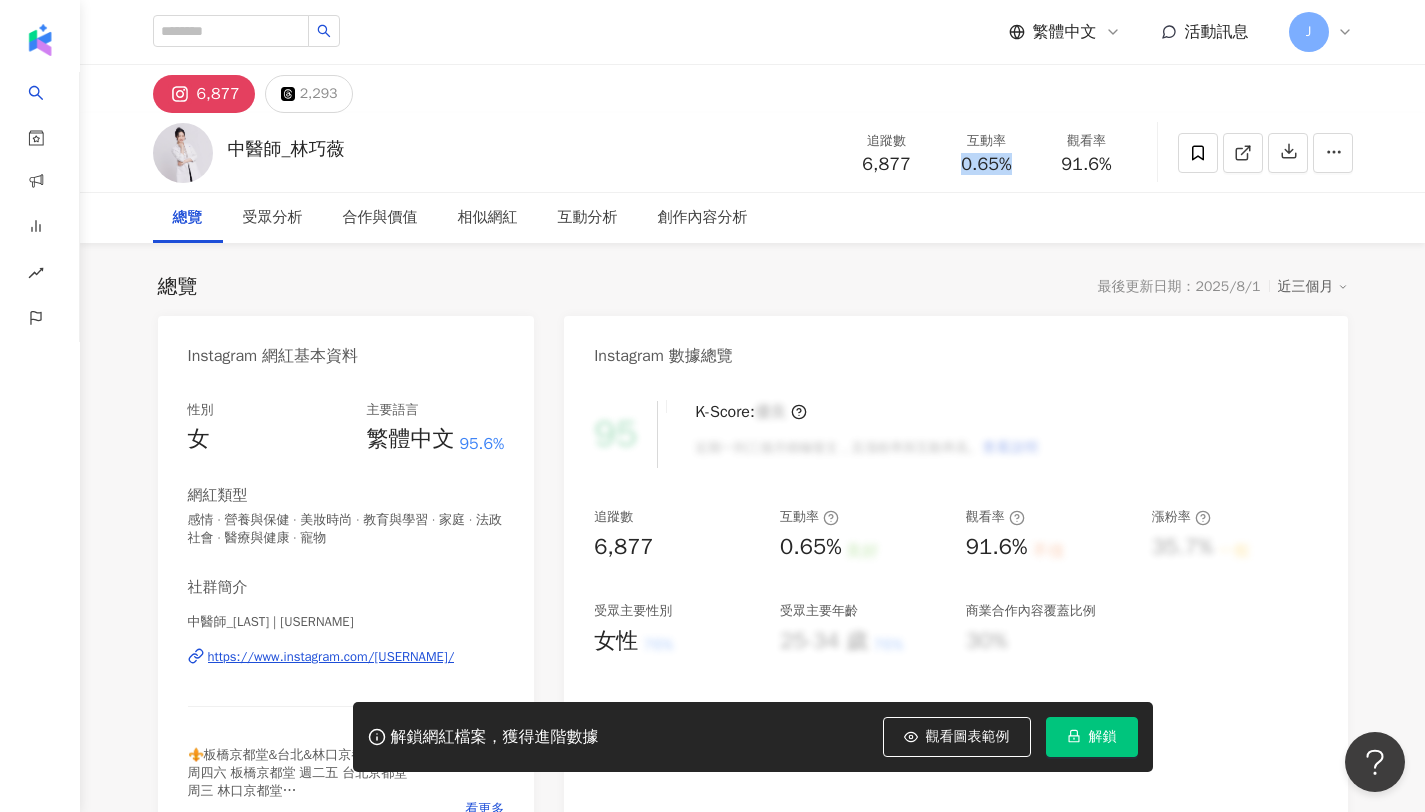 drag, startPoint x: 957, startPoint y: 160, endPoint x: 997, endPoint y: 175, distance: 42.72002 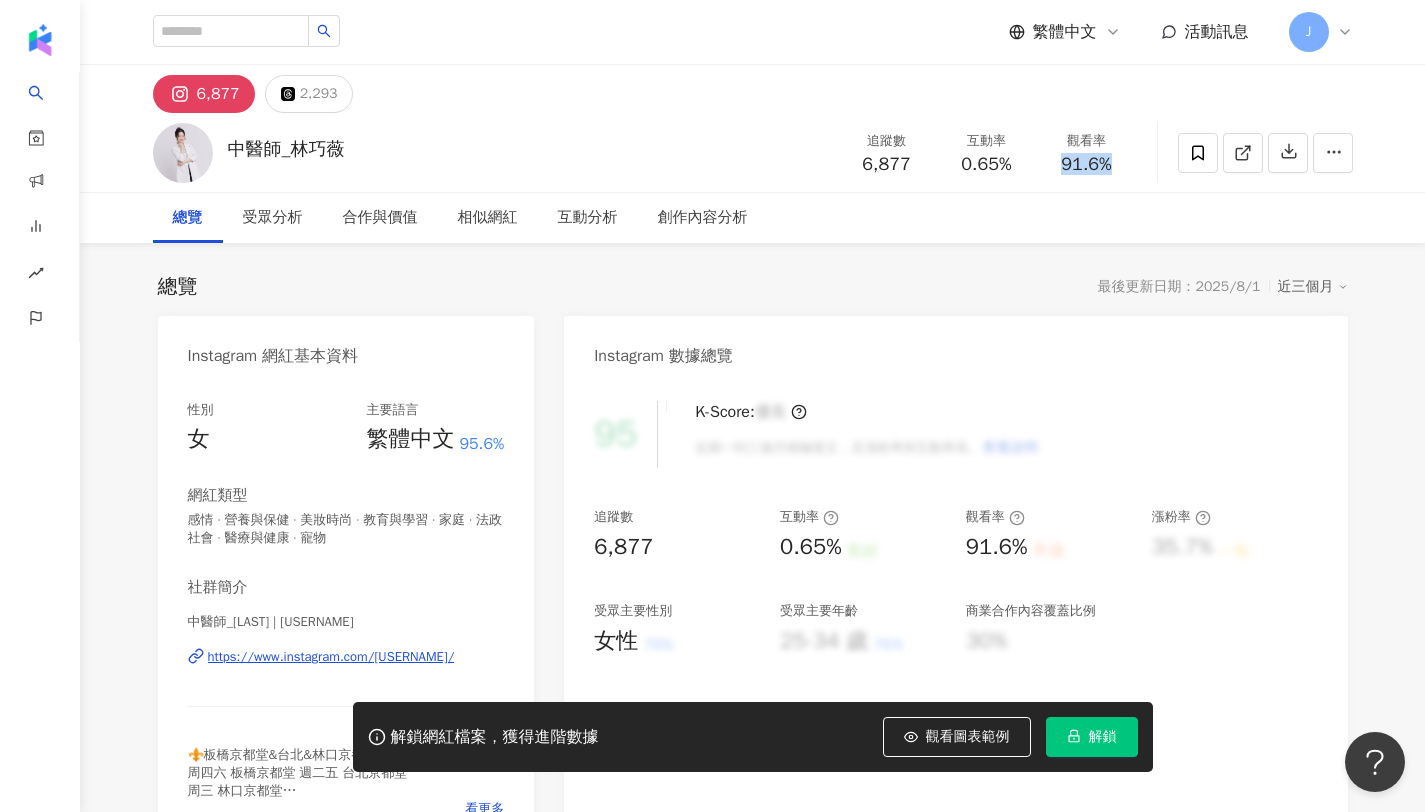 copy on "91.6%" 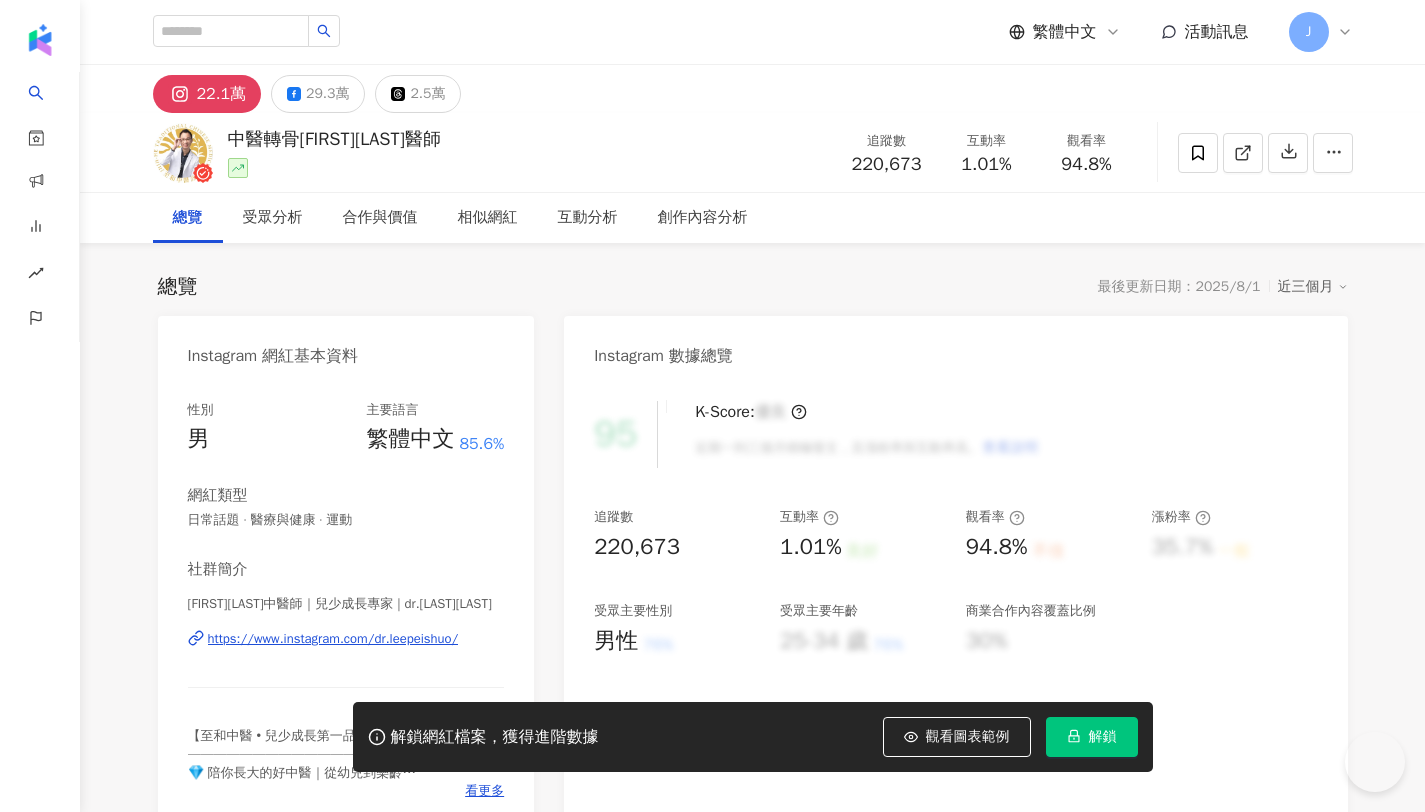 scroll, scrollTop: 0, scrollLeft: 0, axis: both 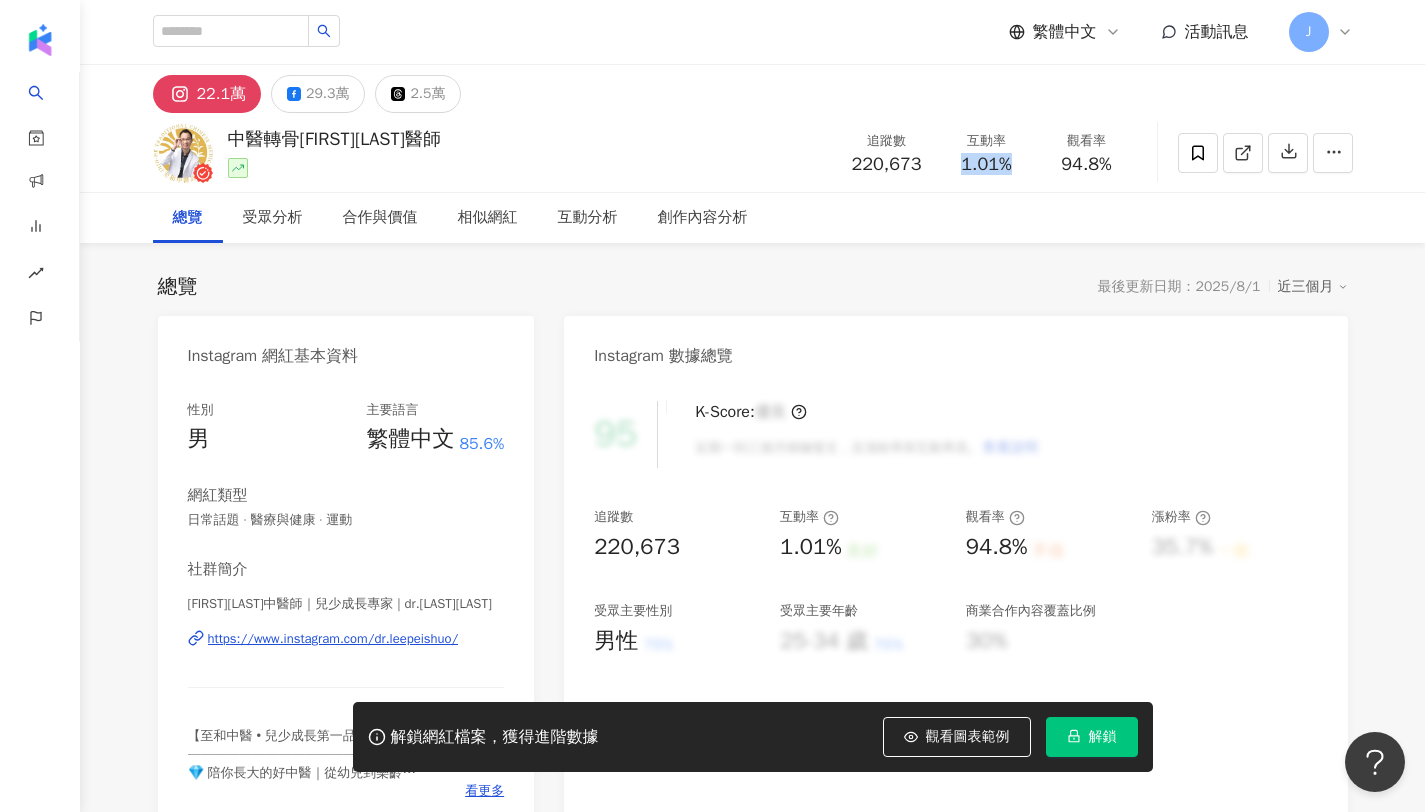 drag, startPoint x: 960, startPoint y: 162, endPoint x: 1015, endPoint y: 163, distance: 55.00909 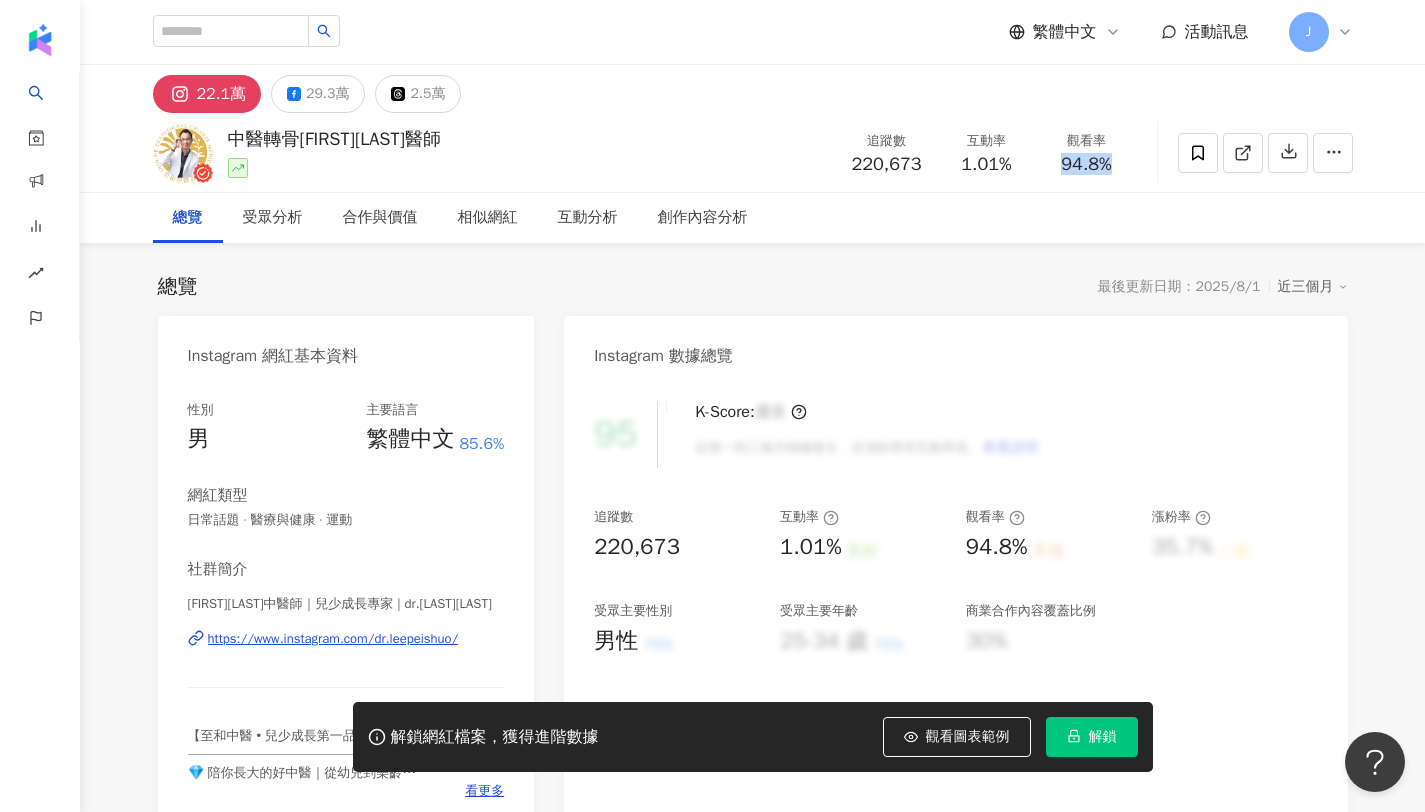 drag, startPoint x: 1060, startPoint y: 161, endPoint x: 1132, endPoint y: 168, distance: 72.33948 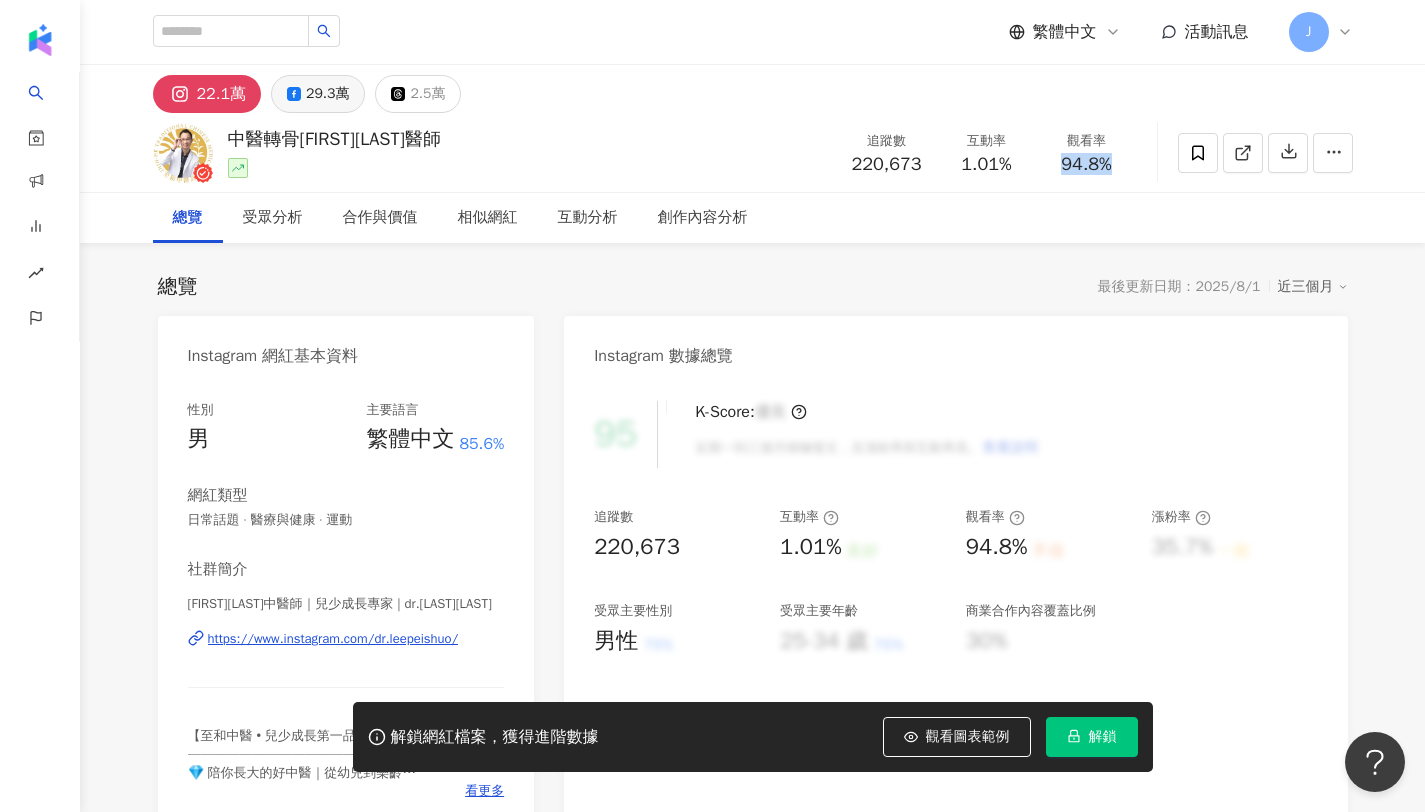 click on "29.3萬" at bounding box center [327, 94] 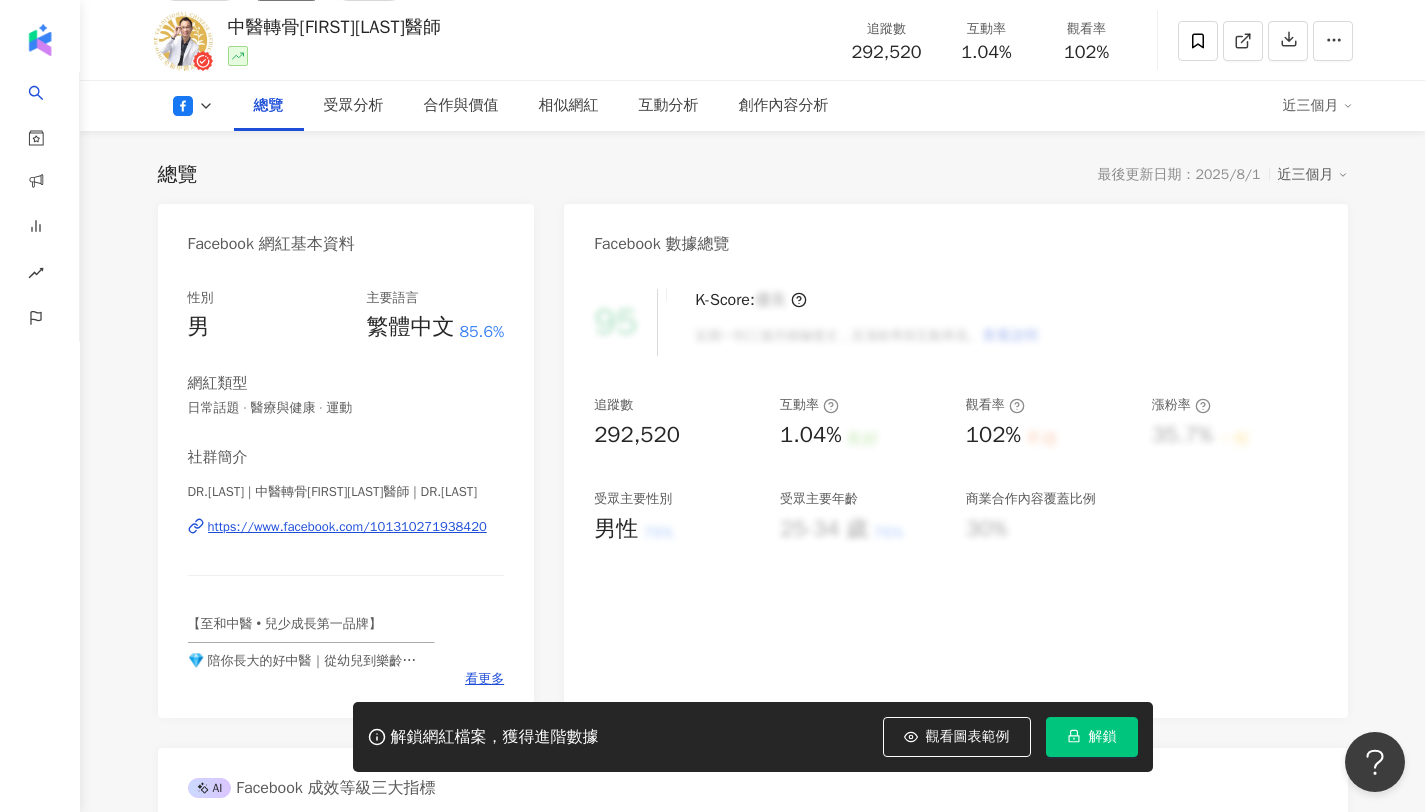 scroll, scrollTop: 126, scrollLeft: 0, axis: vertical 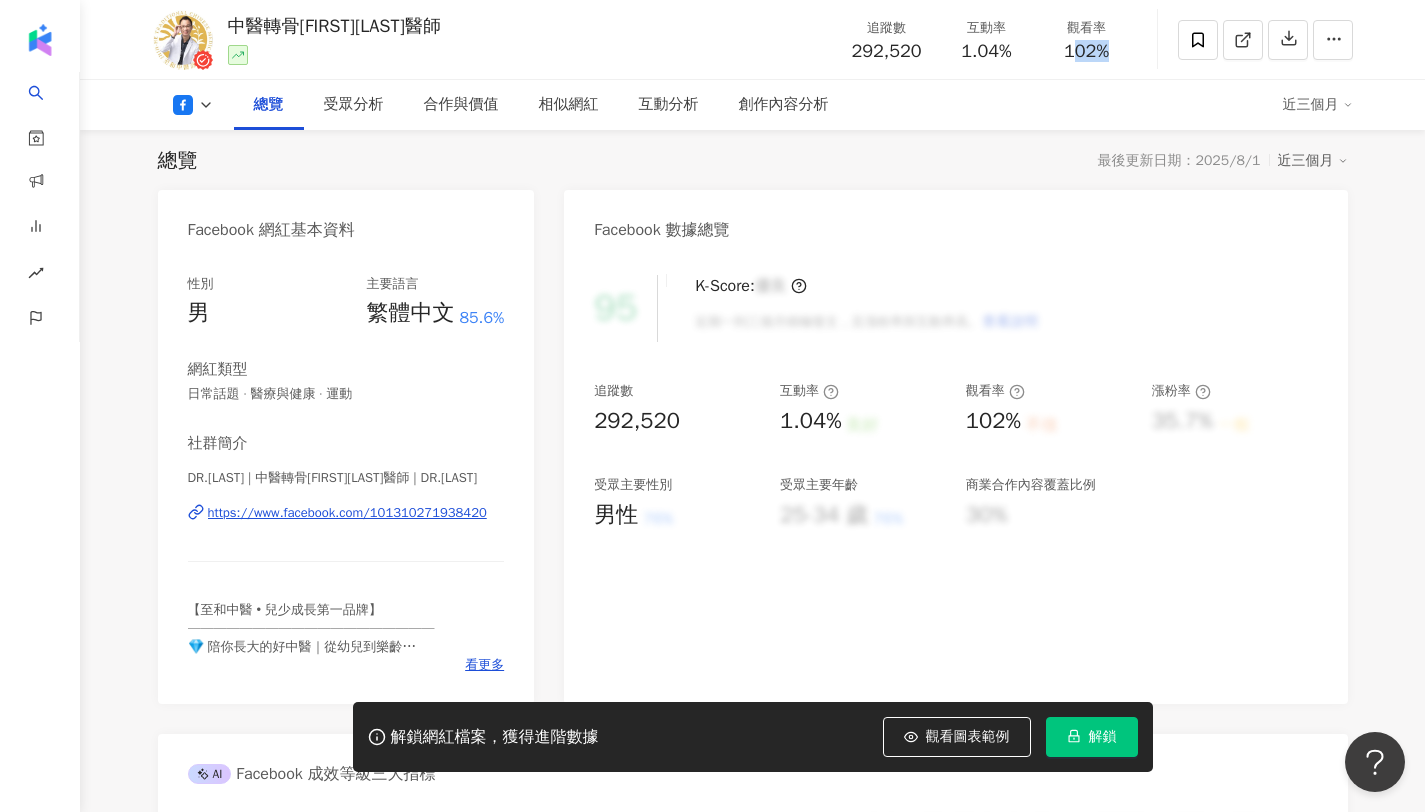 drag, startPoint x: 1069, startPoint y: 51, endPoint x: 1116, endPoint y: 45, distance: 47.38143 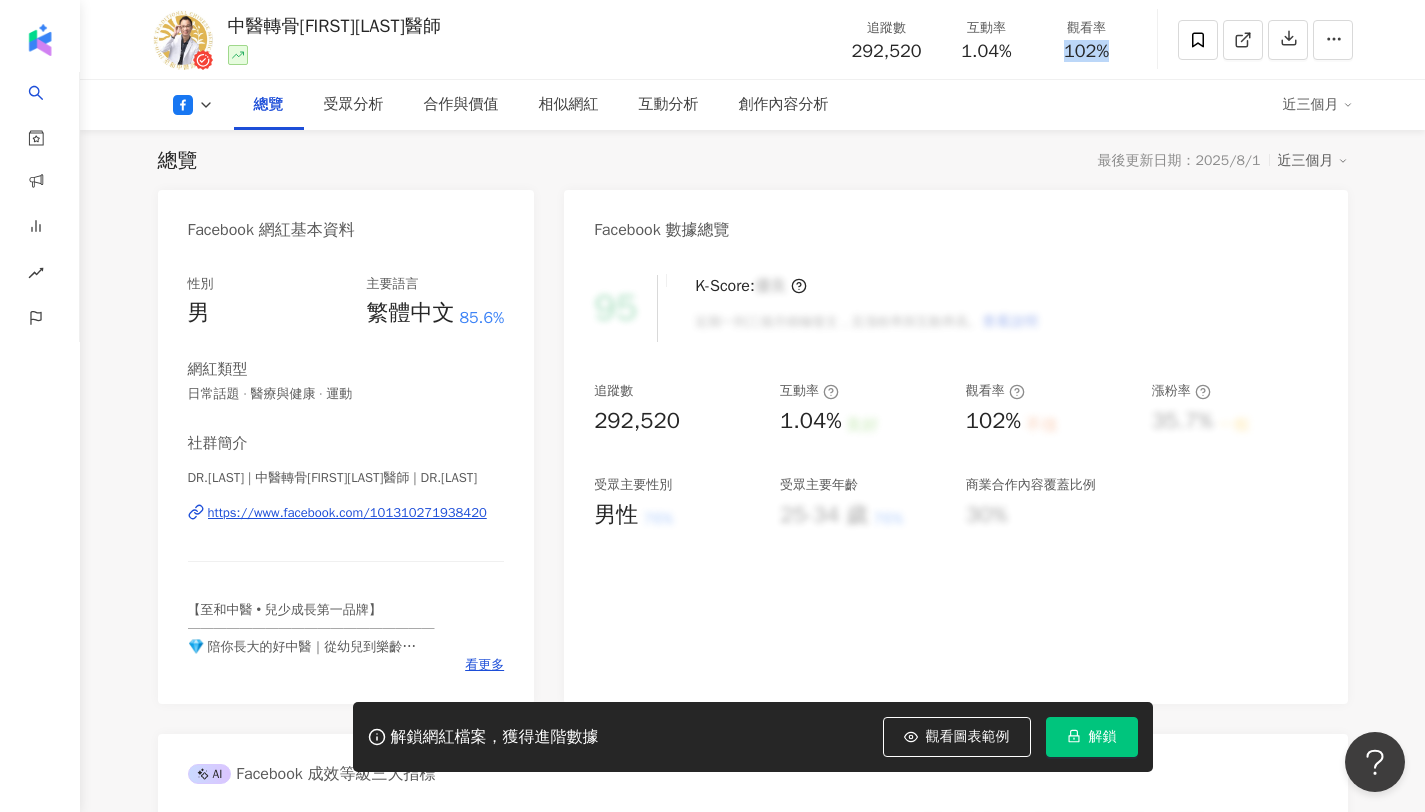 drag, startPoint x: 1063, startPoint y: 52, endPoint x: 1124, endPoint y: 49, distance: 61.073727 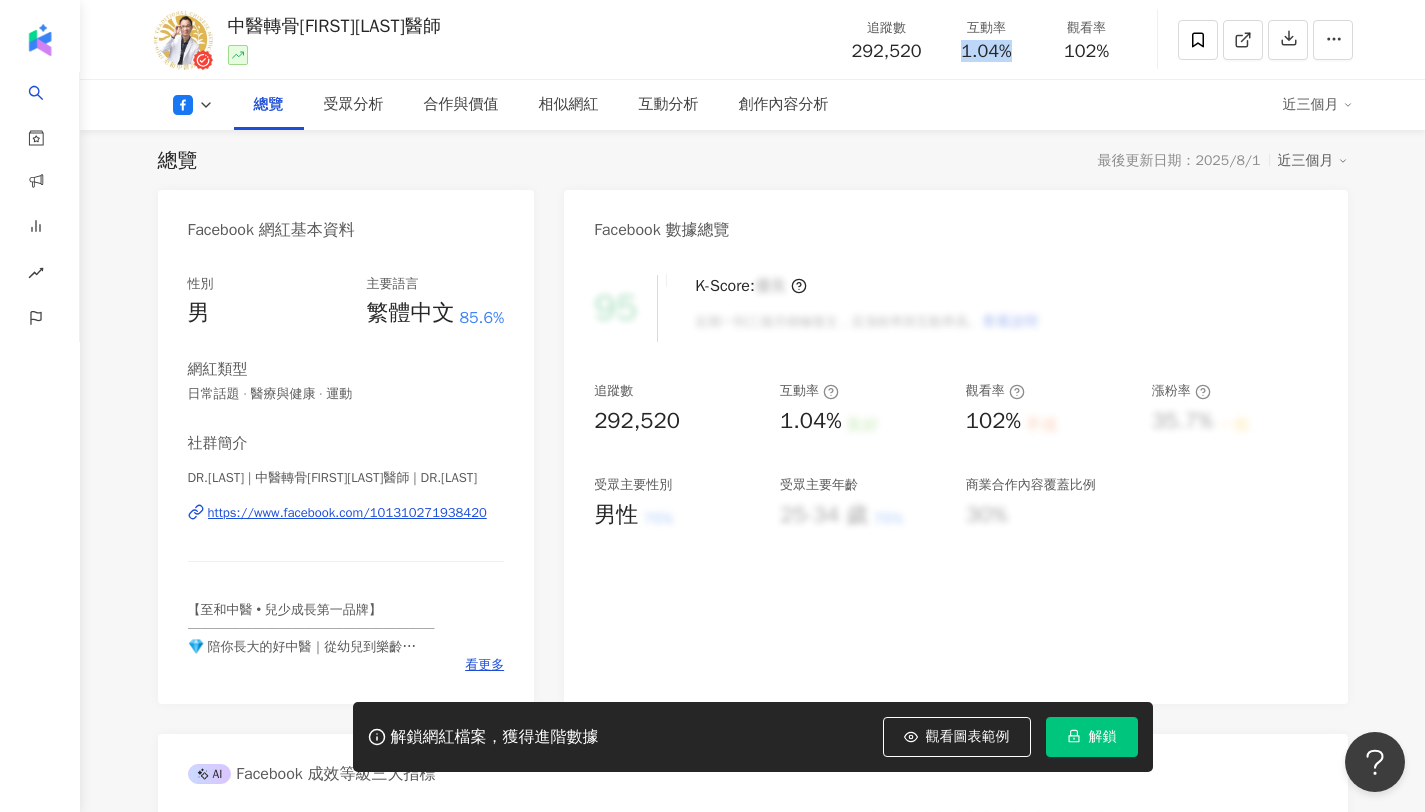 copy on "1.04%" 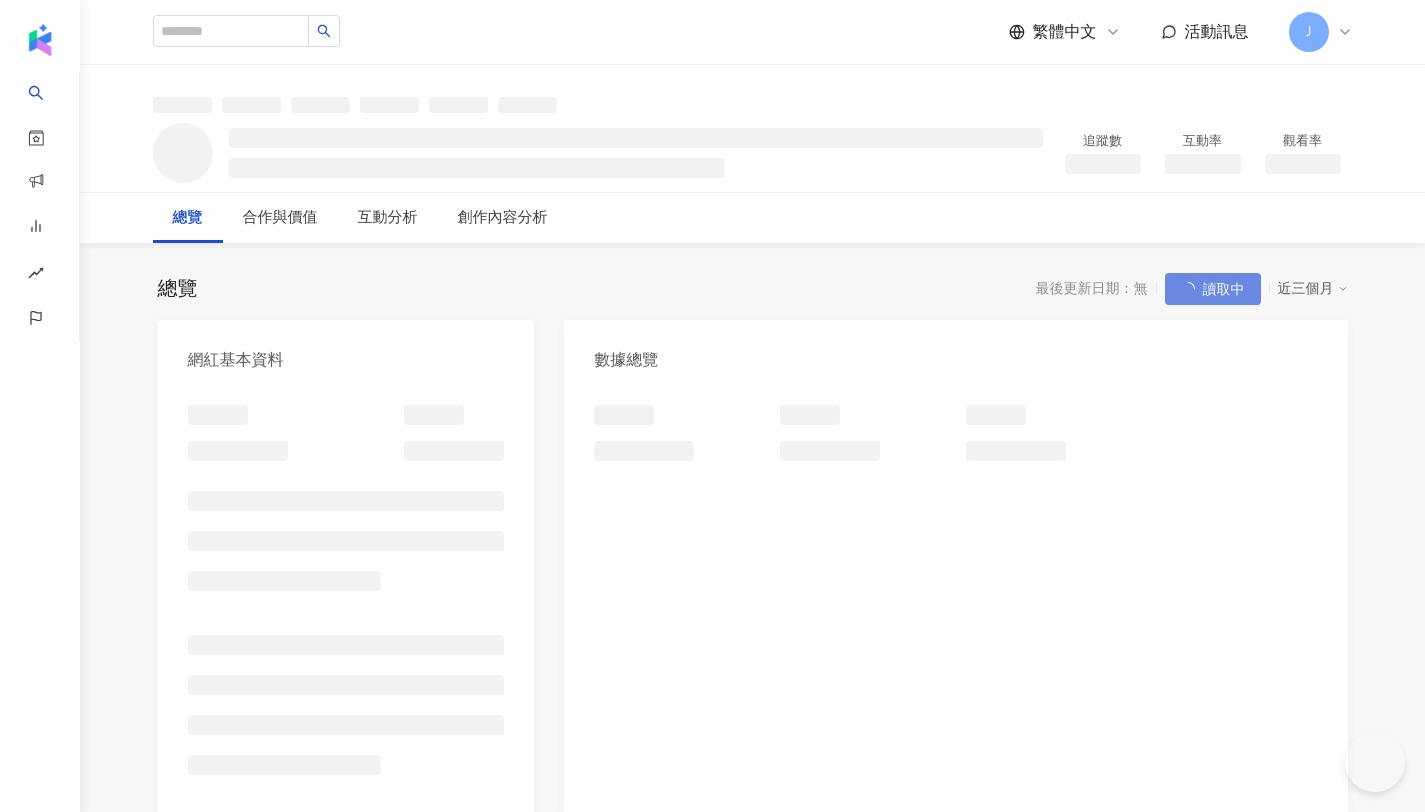 scroll, scrollTop: 0, scrollLeft: 0, axis: both 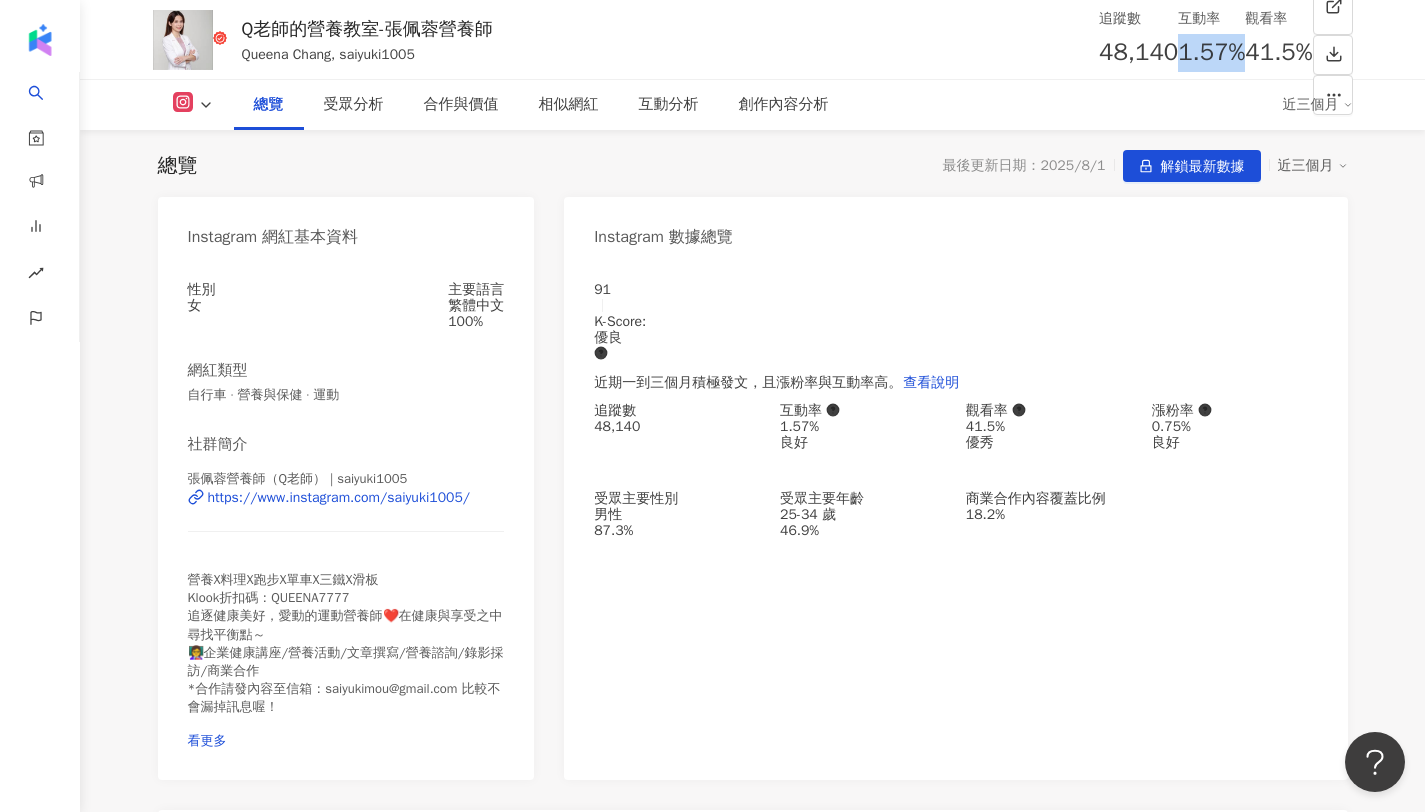 drag, startPoint x: 951, startPoint y: 53, endPoint x: 1017, endPoint y: 63, distance: 66.75328 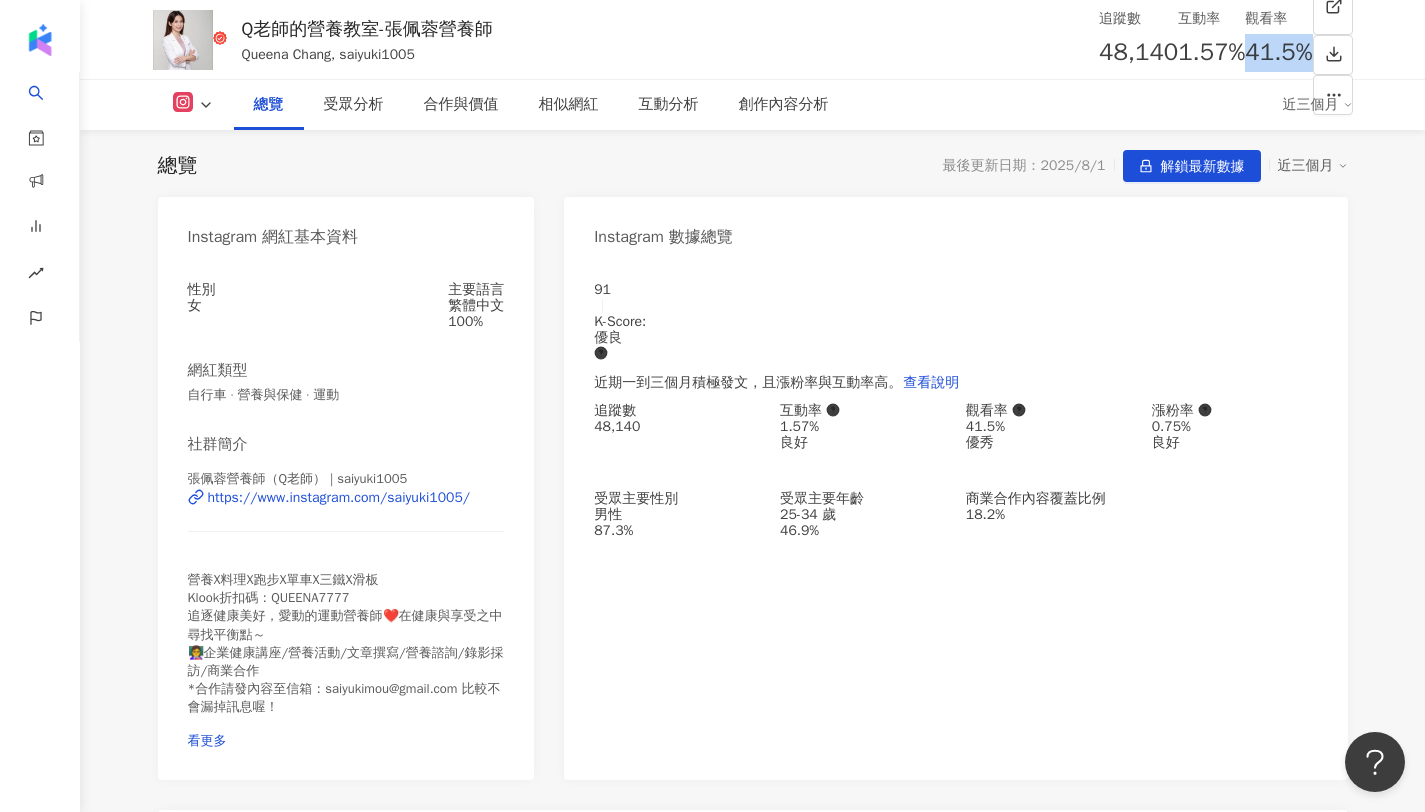 drag, startPoint x: 1057, startPoint y: 49, endPoint x: 1123, endPoint y: 46, distance: 66.068146 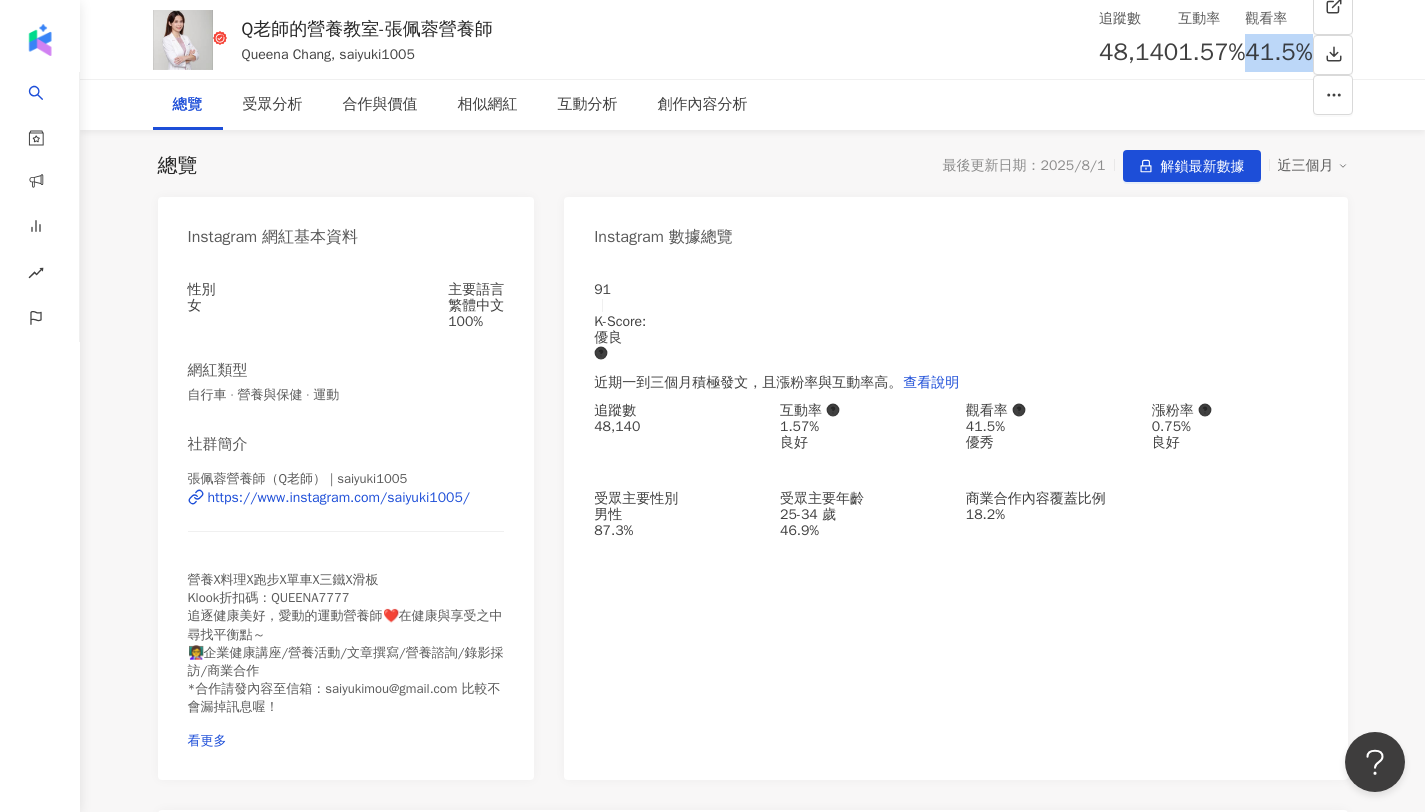 scroll, scrollTop: 0, scrollLeft: 0, axis: both 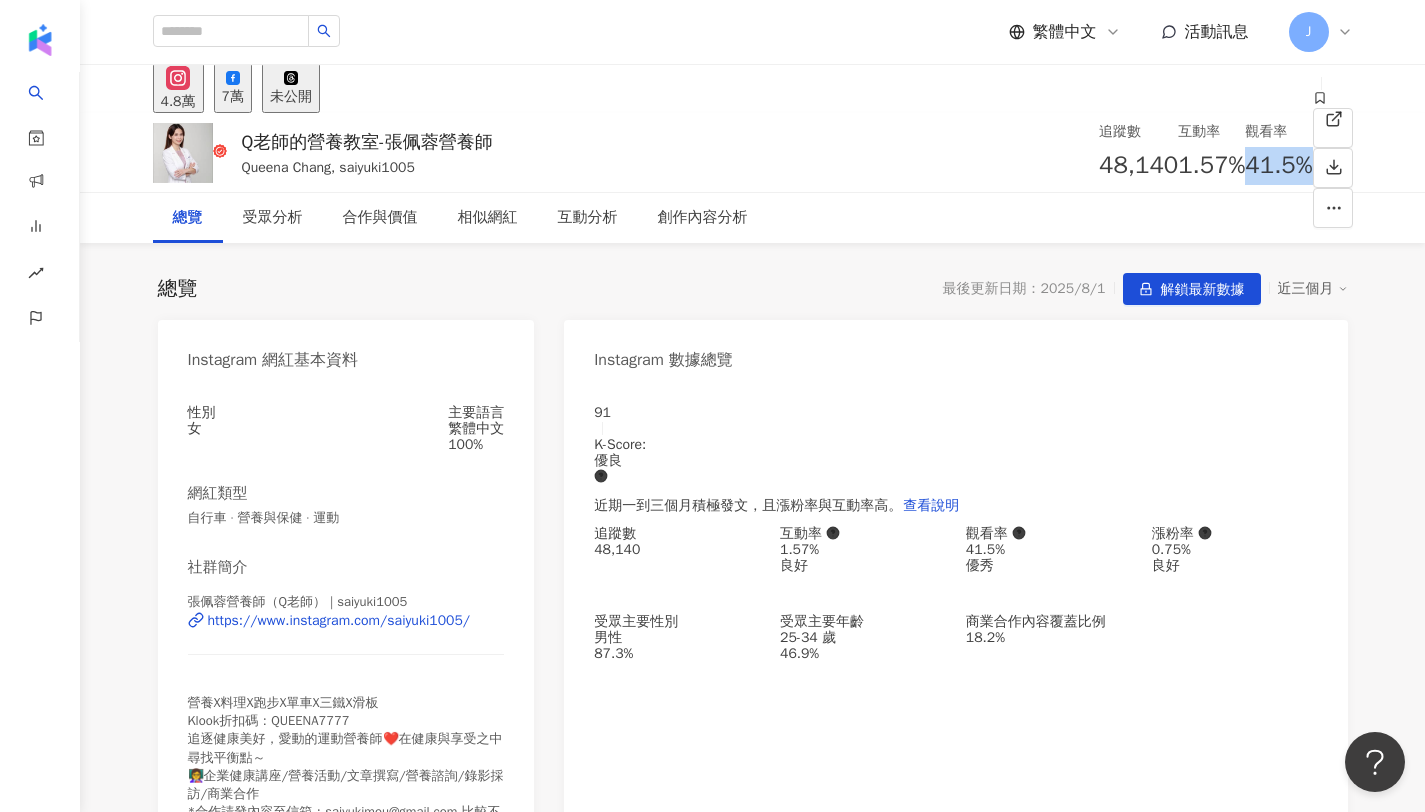 click on "7萬" at bounding box center (233, 97) 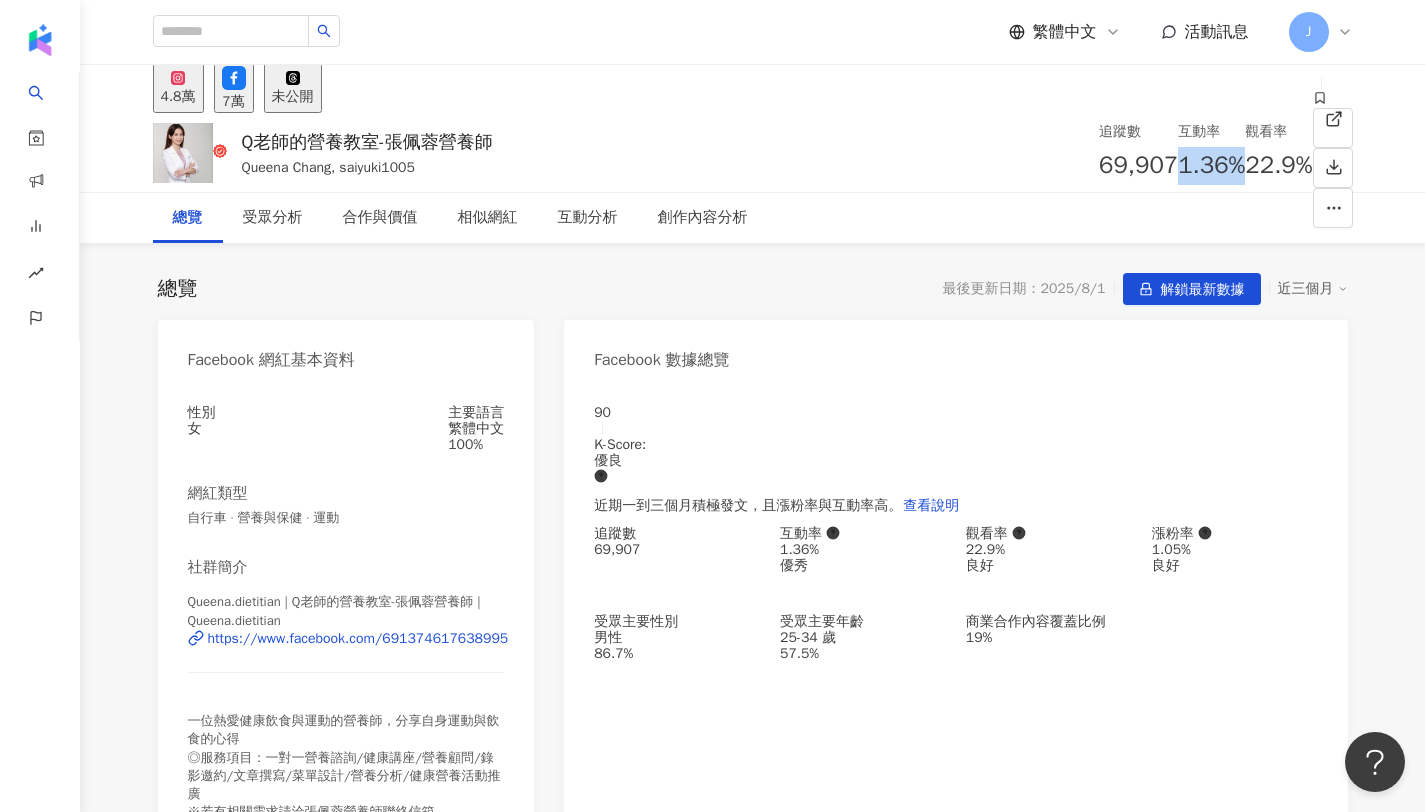 drag, startPoint x: 955, startPoint y: 167, endPoint x: 1034, endPoint y: 159, distance: 79.40403 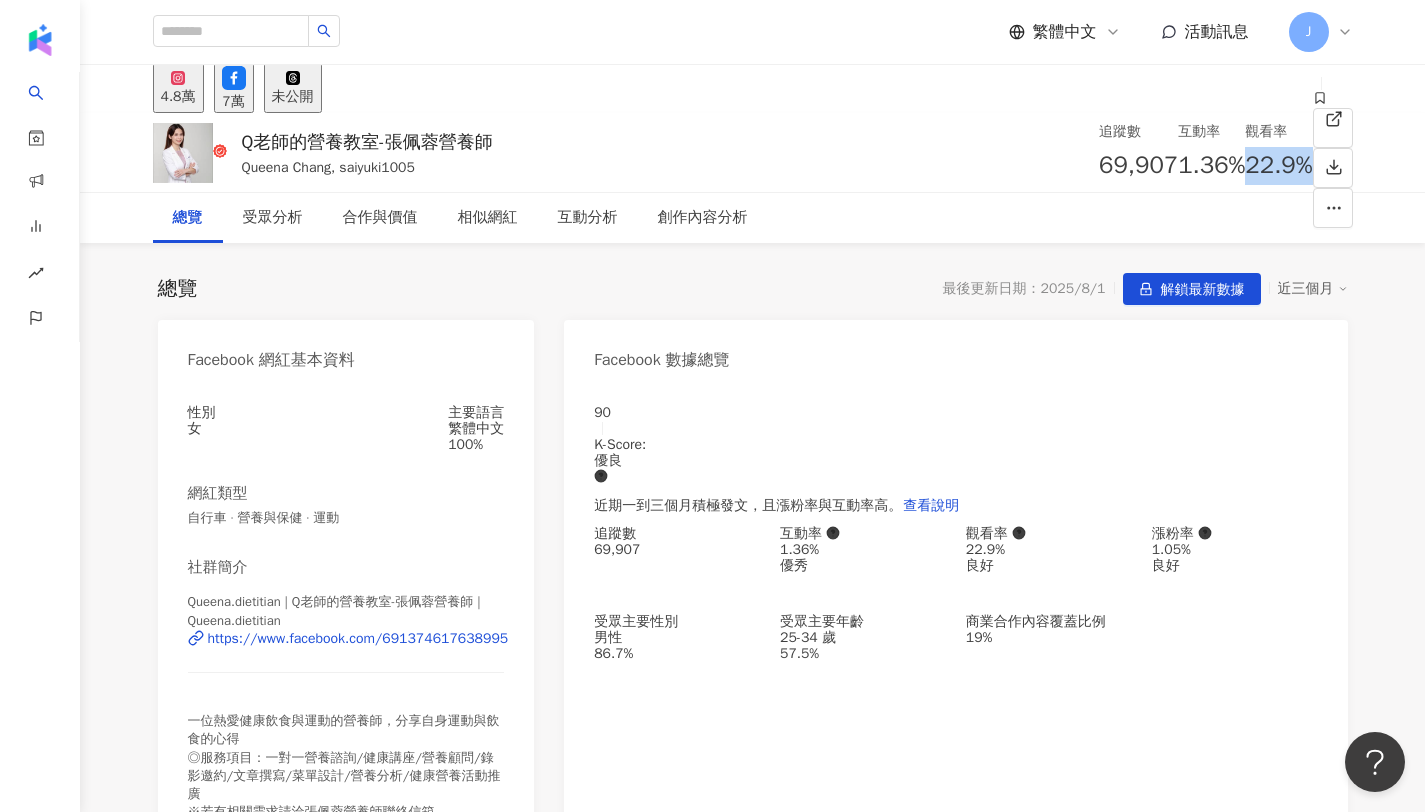 drag, startPoint x: 1056, startPoint y: 166, endPoint x: 1162, endPoint y: 173, distance: 106.23088 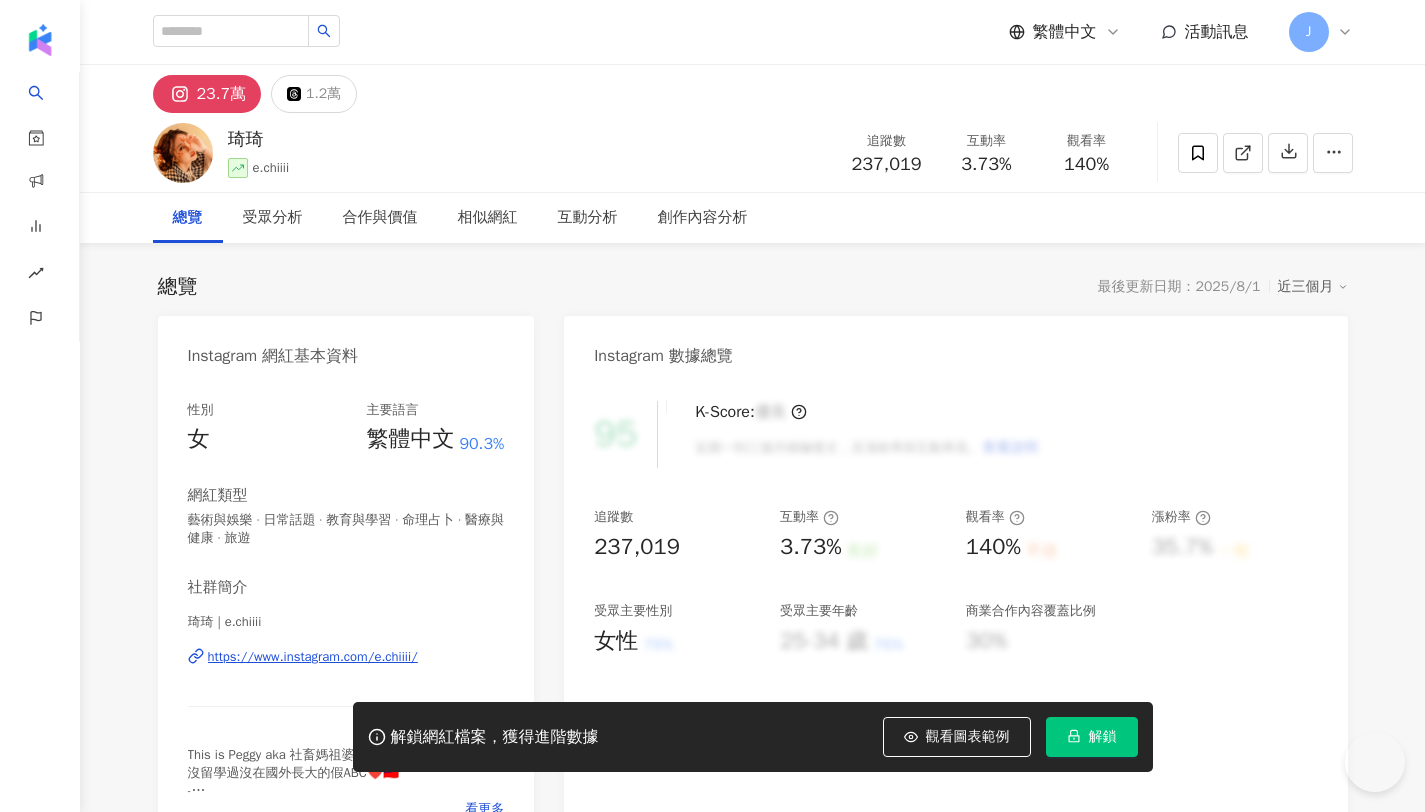 scroll, scrollTop: 0, scrollLeft: 0, axis: both 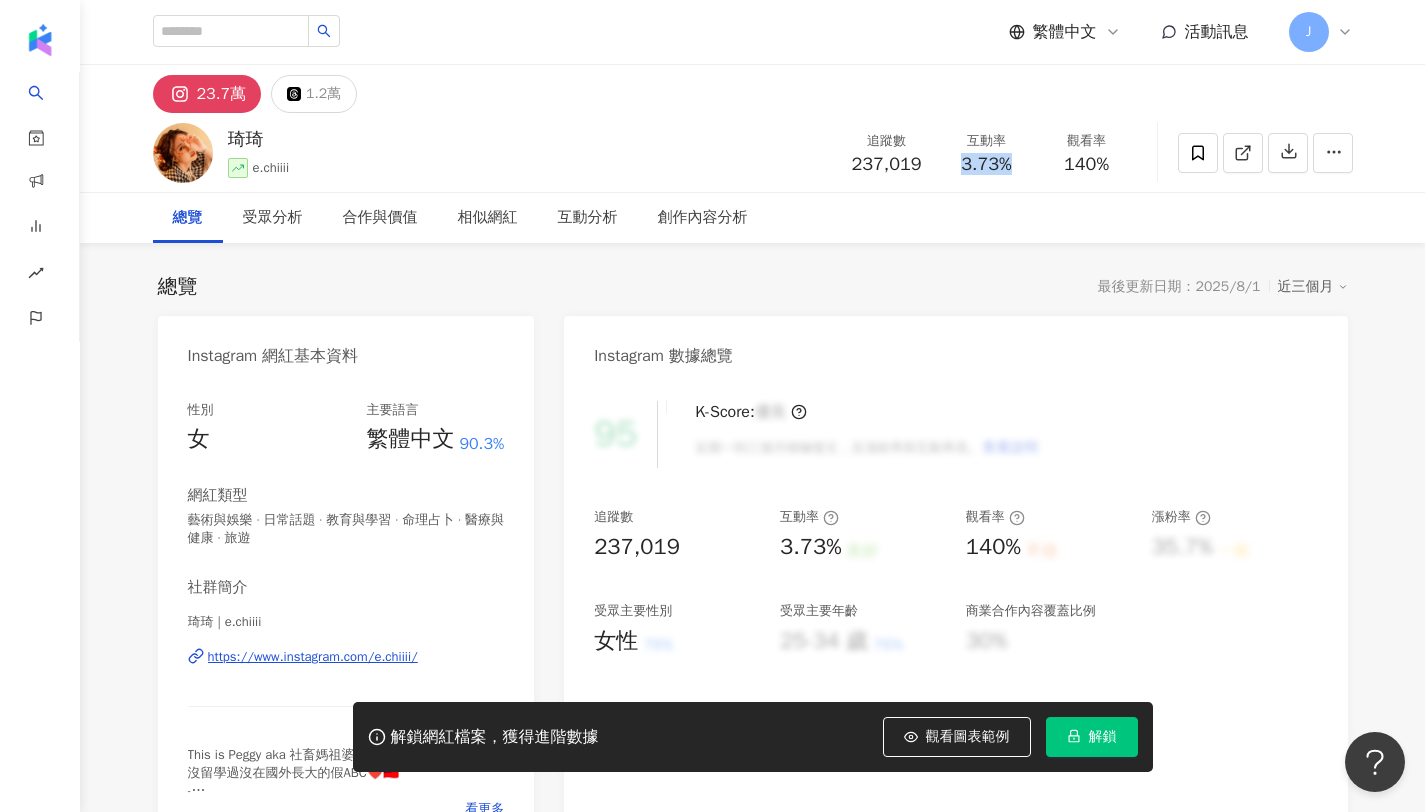 drag, startPoint x: 957, startPoint y: 164, endPoint x: 1011, endPoint y: 169, distance: 54.230988 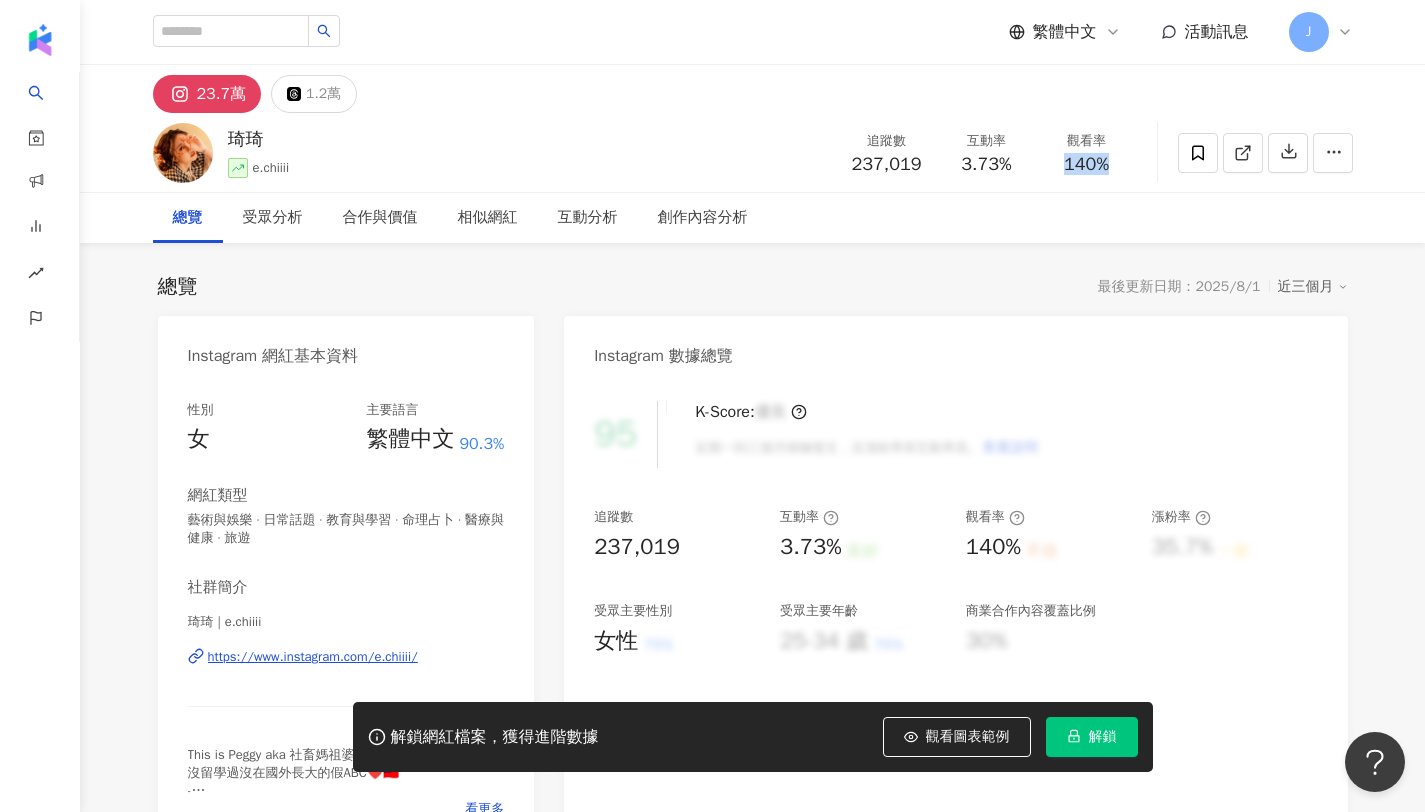 drag, startPoint x: 1062, startPoint y: 158, endPoint x: 1130, endPoint y: 161, distance: 68.06615 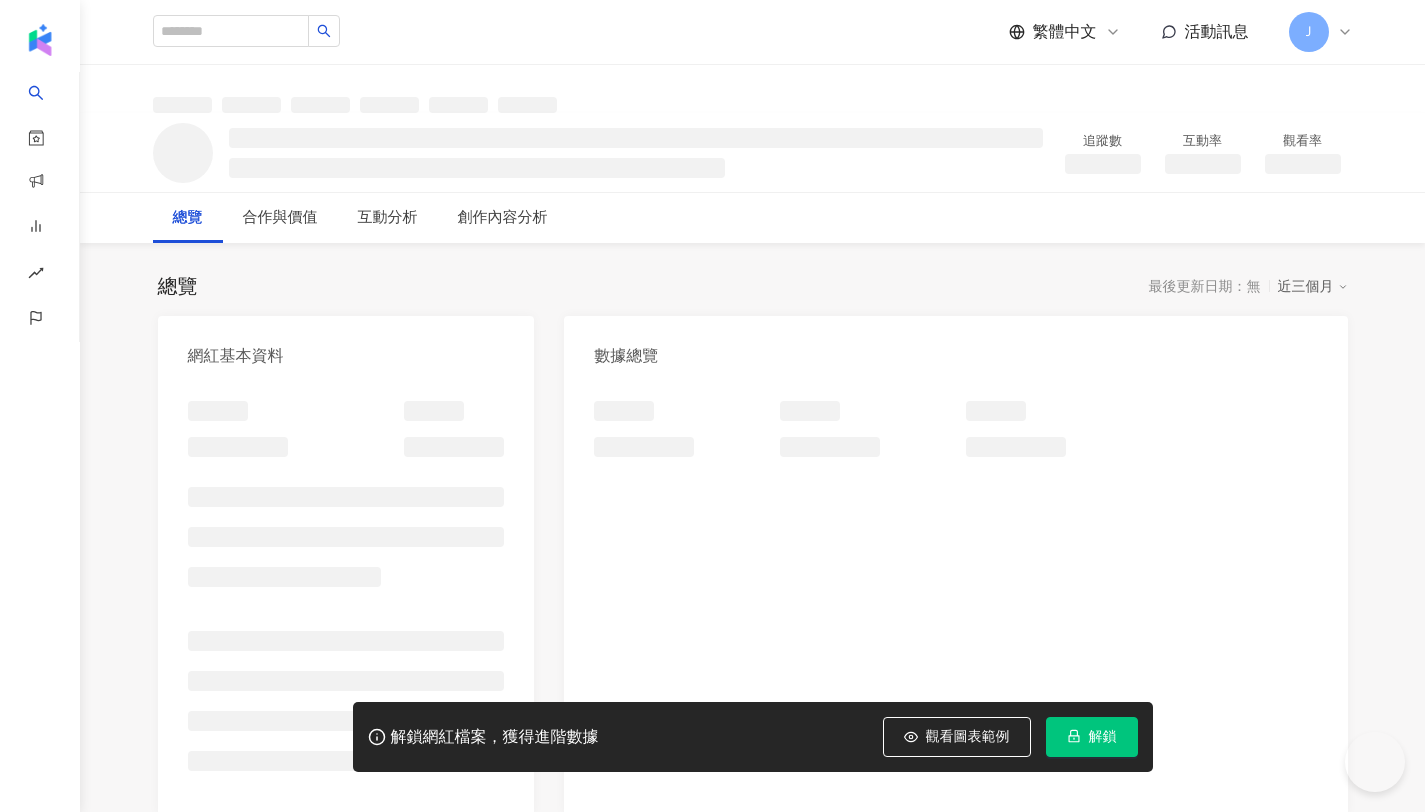 scroll, scrollTop: 0, scrollLeft: 0, axis: both 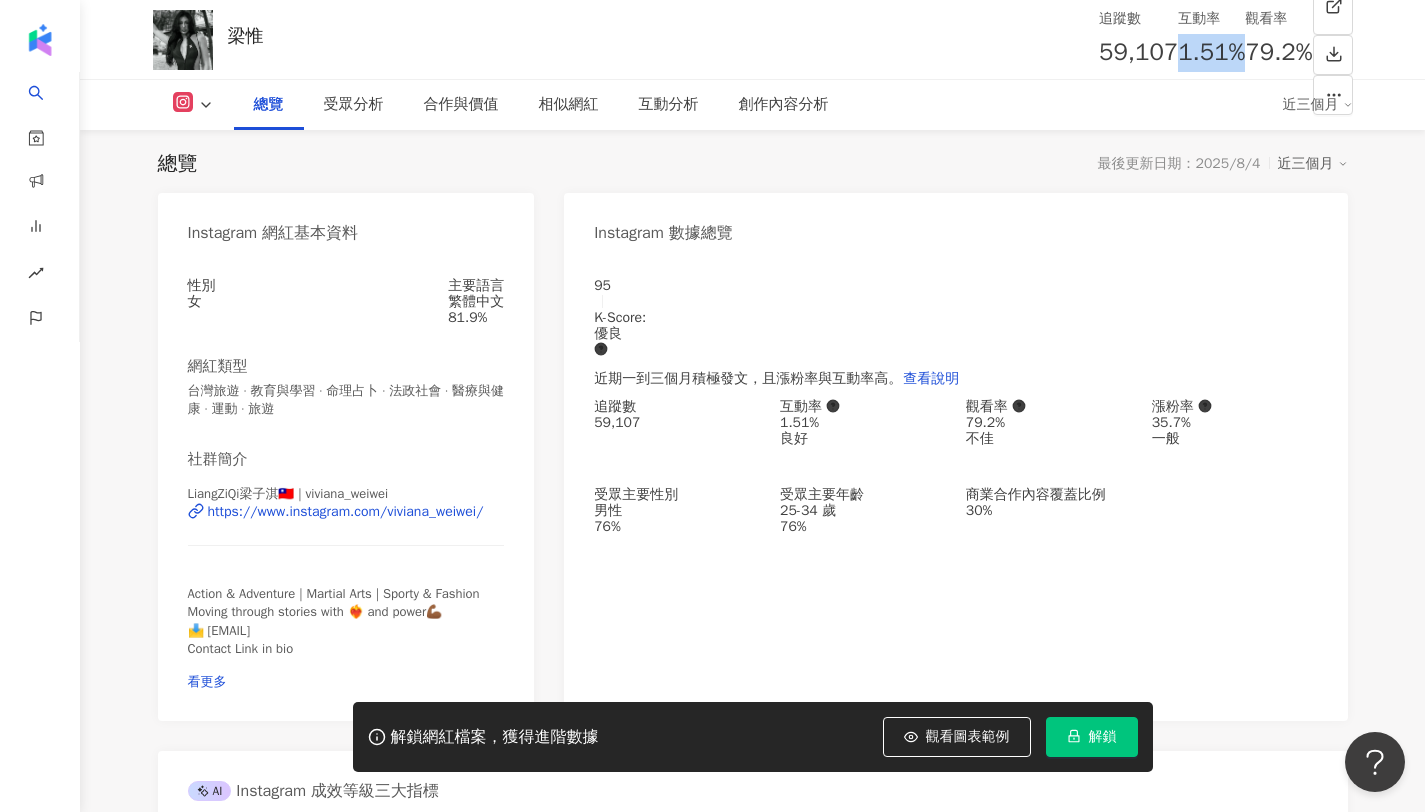 drag, startPoint x: 956, startPoint y: 43, endPoint x: 1013, endPoint y: 50, distance: 57.428215 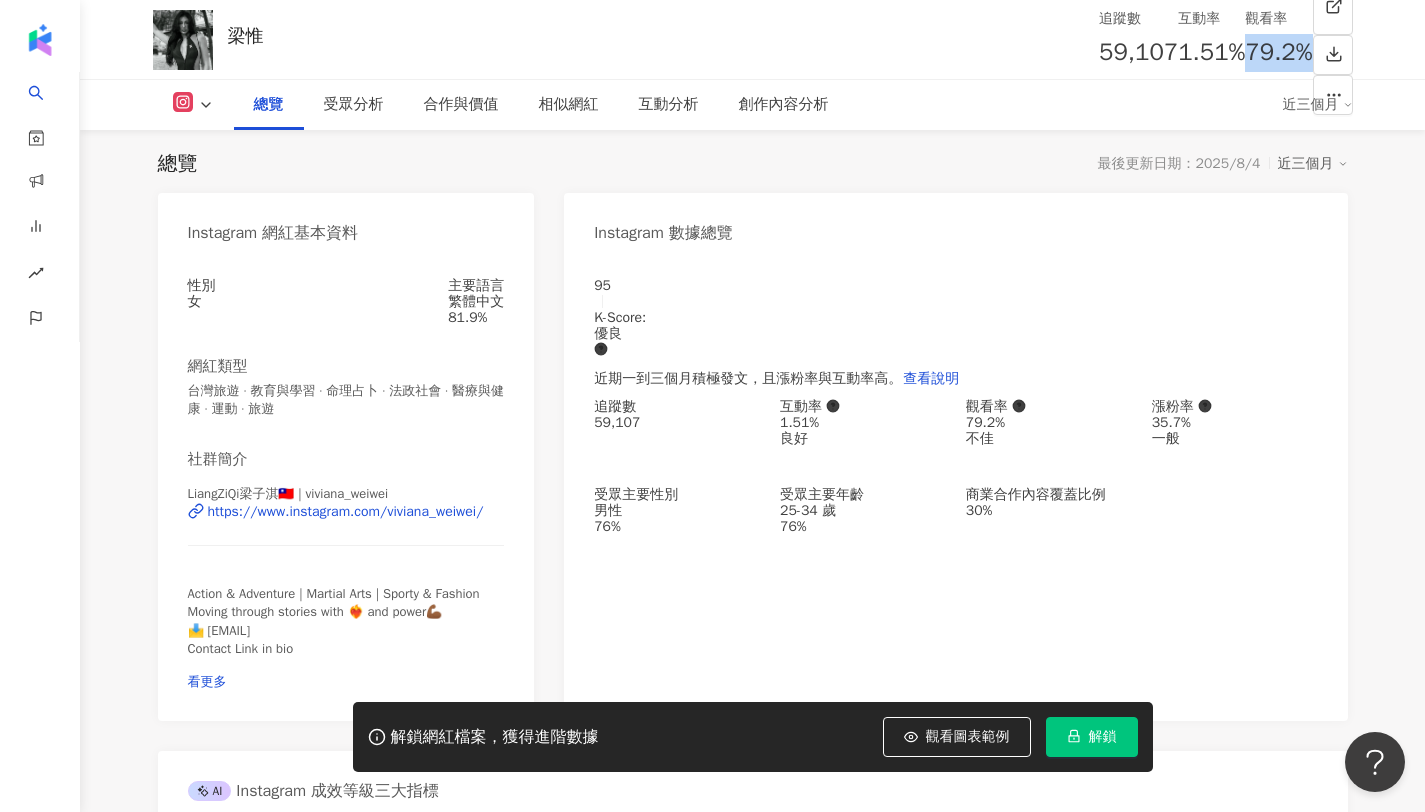 drag, startPoint x: 1056, startPoint y: 46, endPoint x: 1139, endPoint y: 48, distance: 83.02409 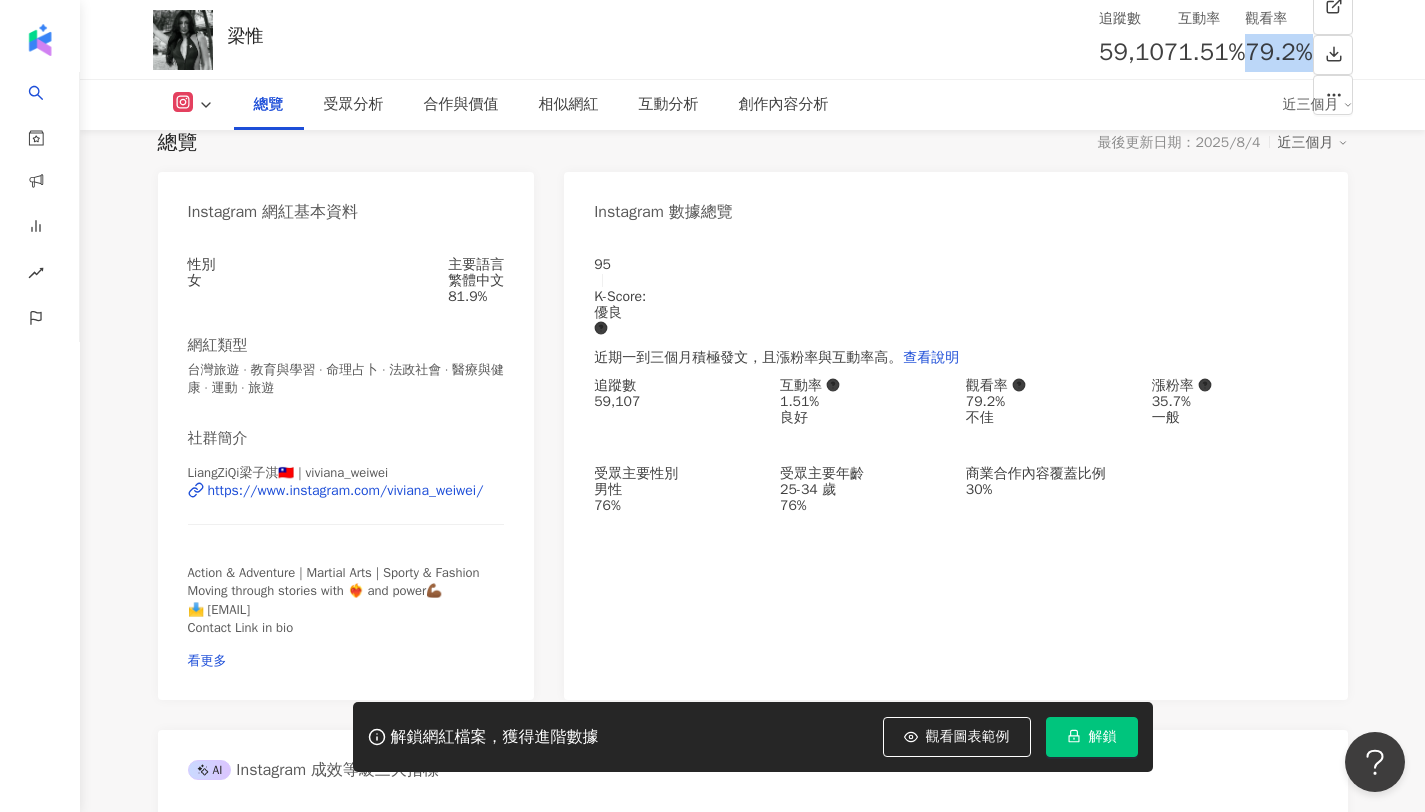 scroll, scrollTop: 0, scrollLeft: 0, axis: both 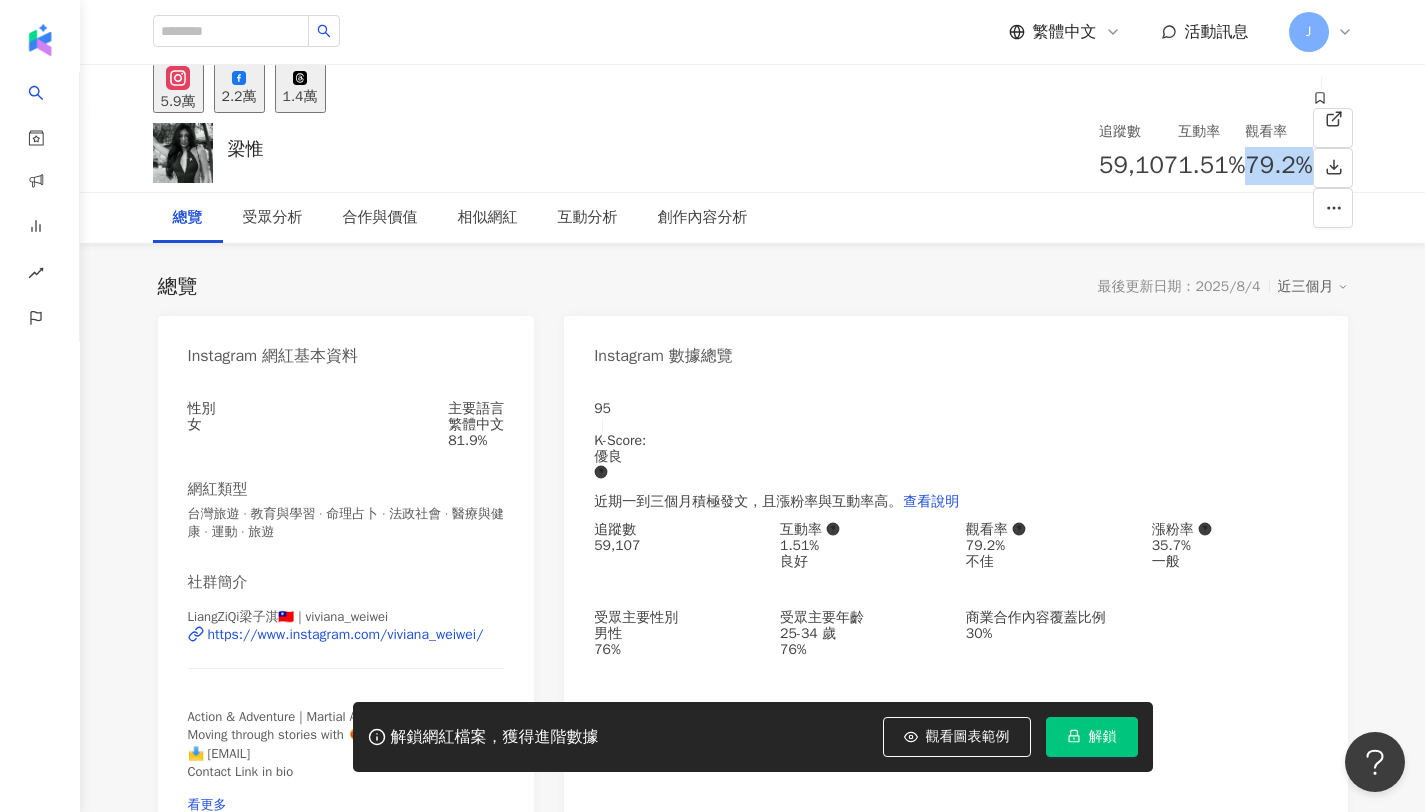 click on "2.2萬" at bounding box center (239, 88) 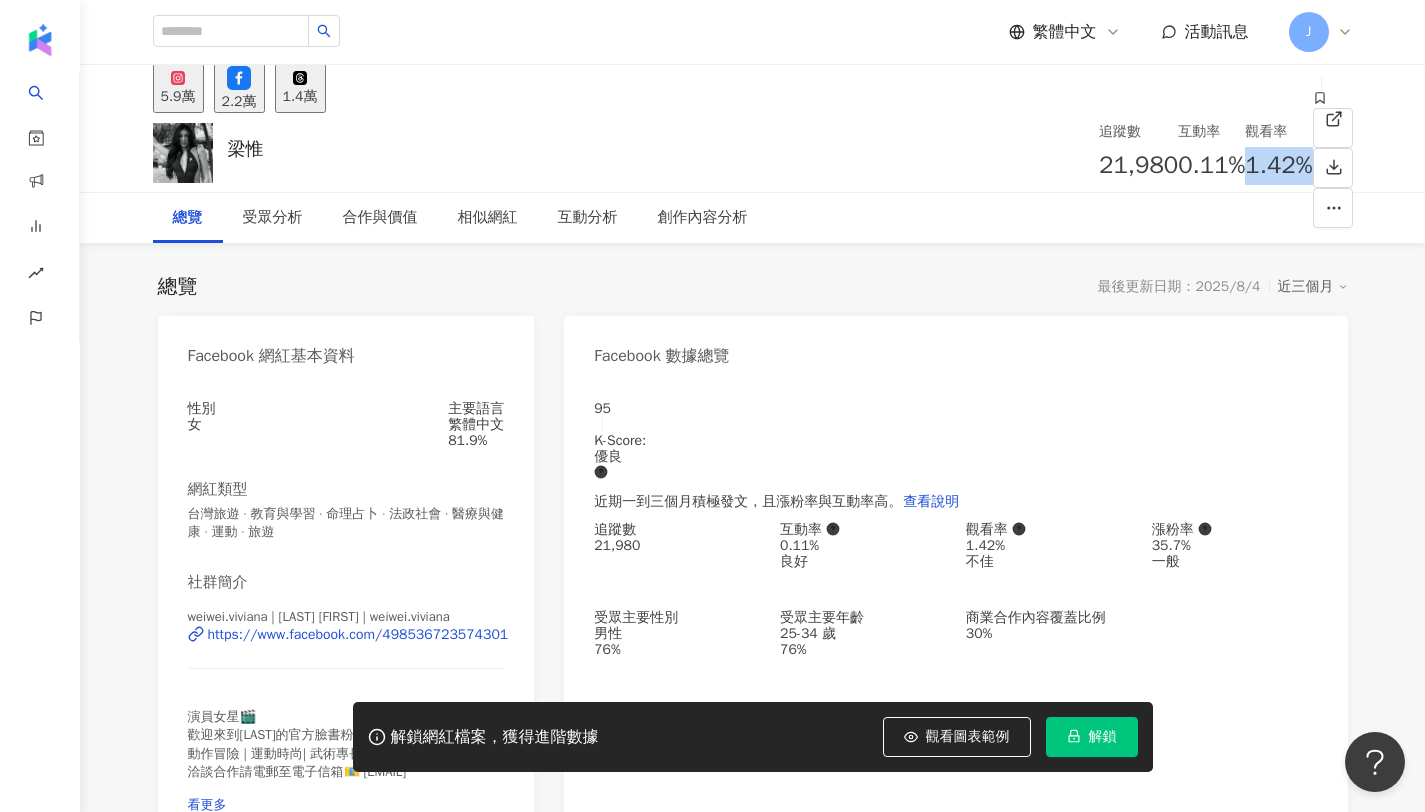 click on "5.9萬" at bounding box center [178, 97] 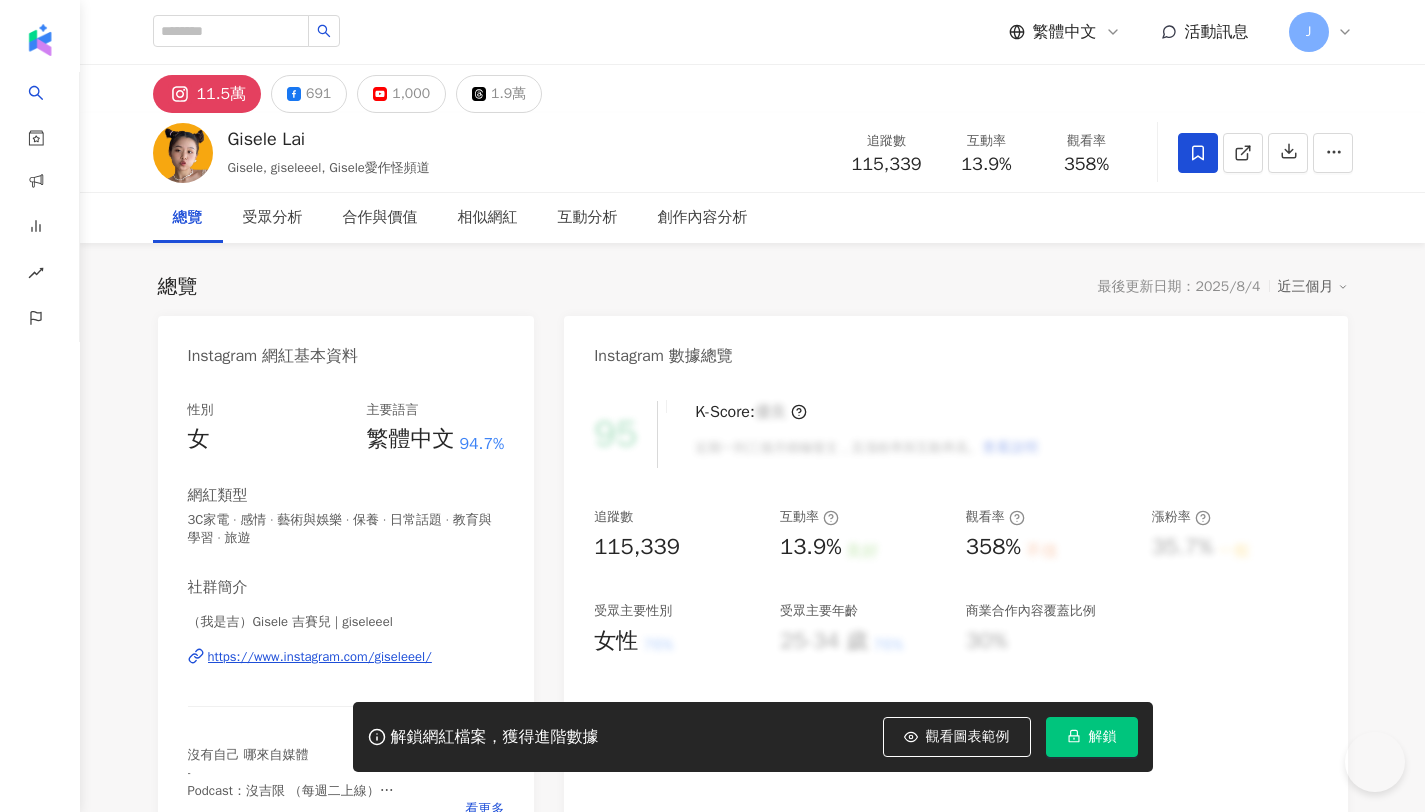scroll, scrollTop: 0, scrollLeft: 0, axis: both 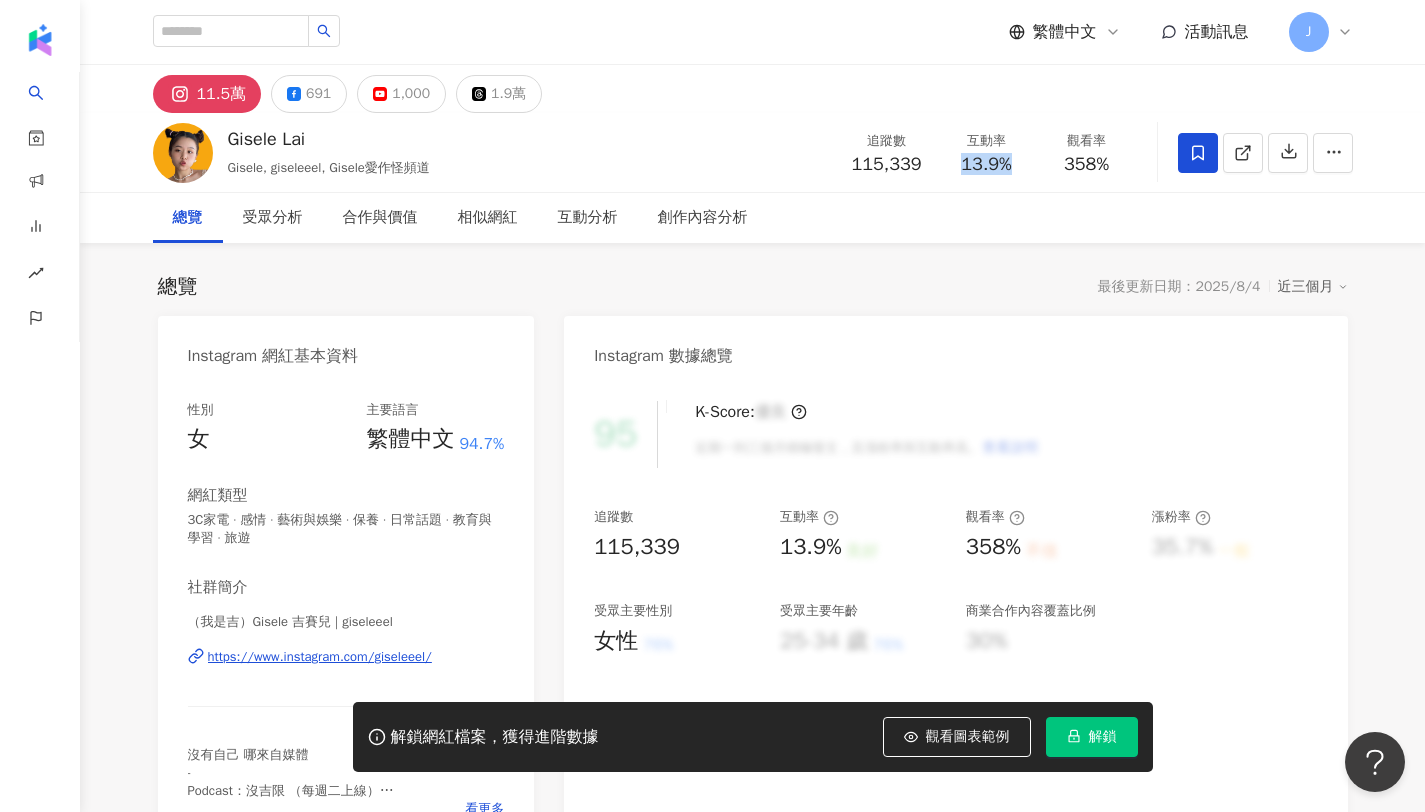 drag, startPoint x: 949, startPoint y: 164, endPoint x: 1025, endPoint y: 170, distance: 76.23647 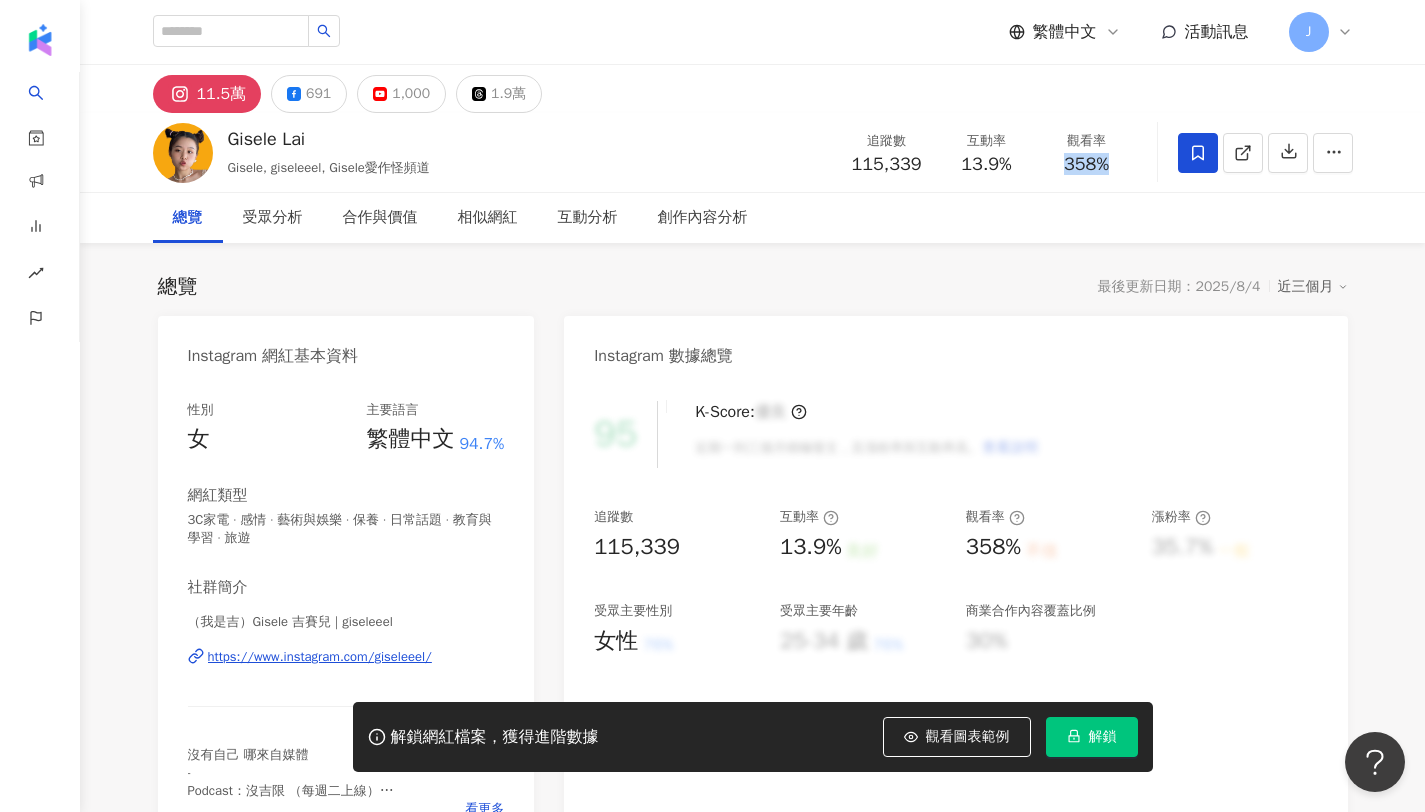 drag, startPoint x: 1056, startPoint y: 164, endPoint x: 1142, endPoint y: 171, distance: 86.28442 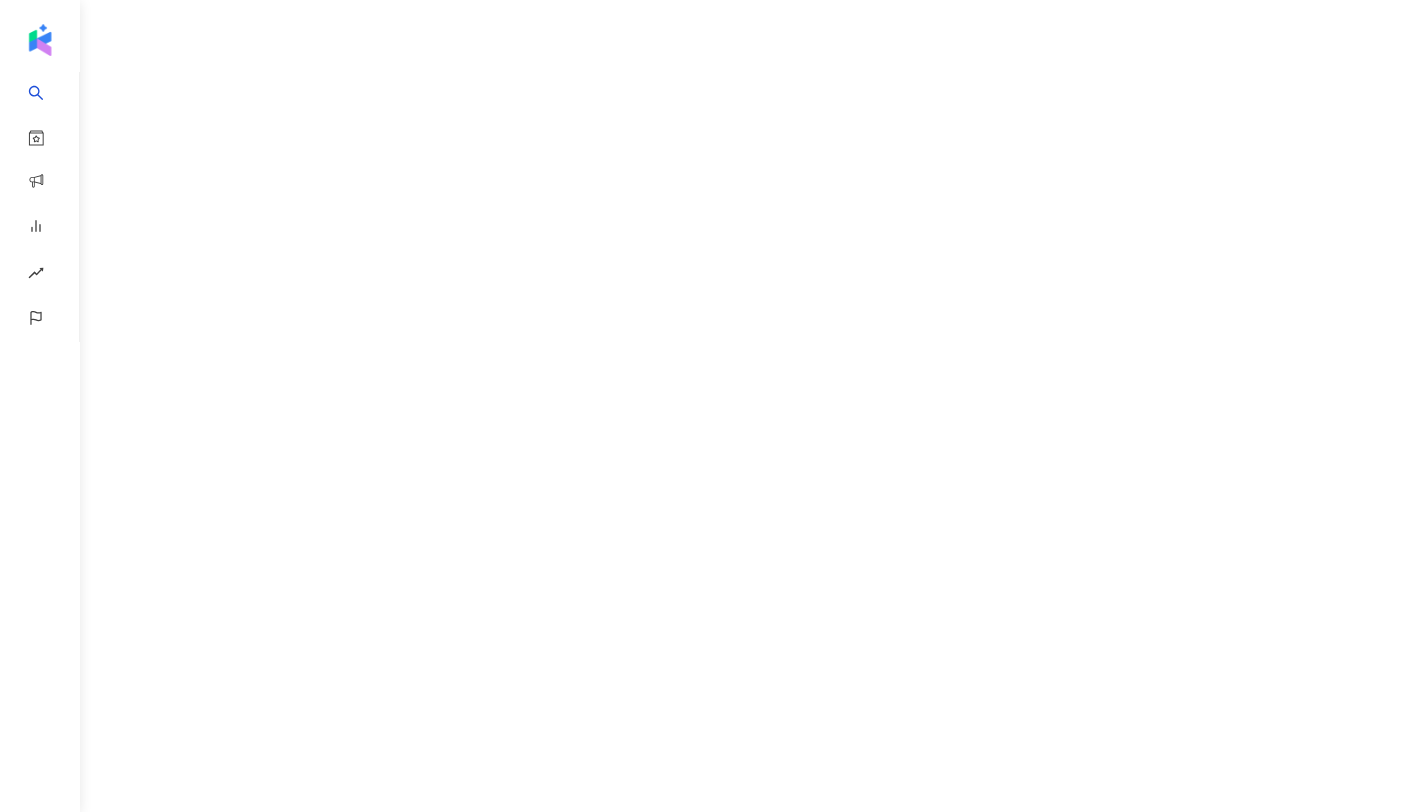 scroll, scrollTop: 0, scrollLeft: 0, axis: both 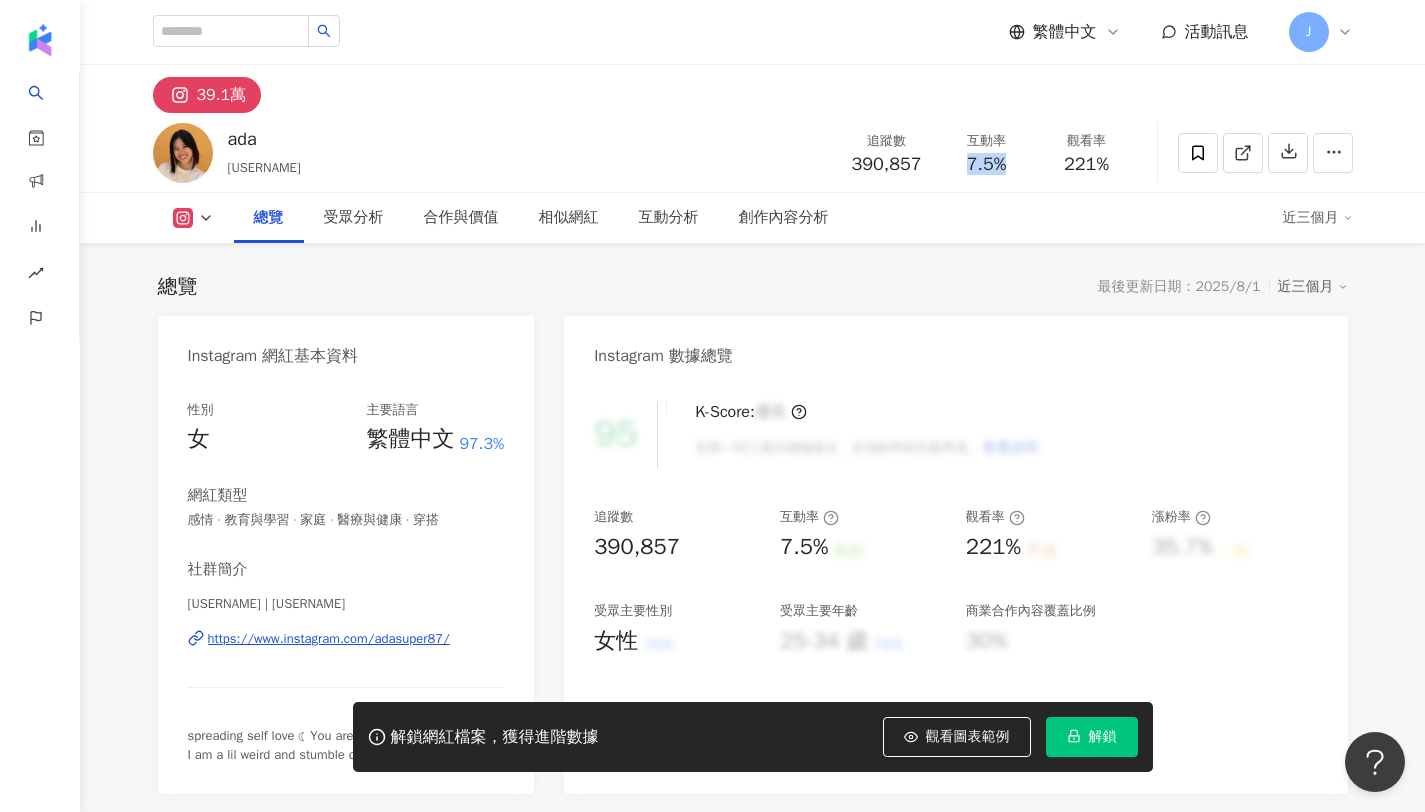 drag, startPoint x: 956, startPoint y: 162, endPoint x: 1032, endPoint y: 162, distance: 76 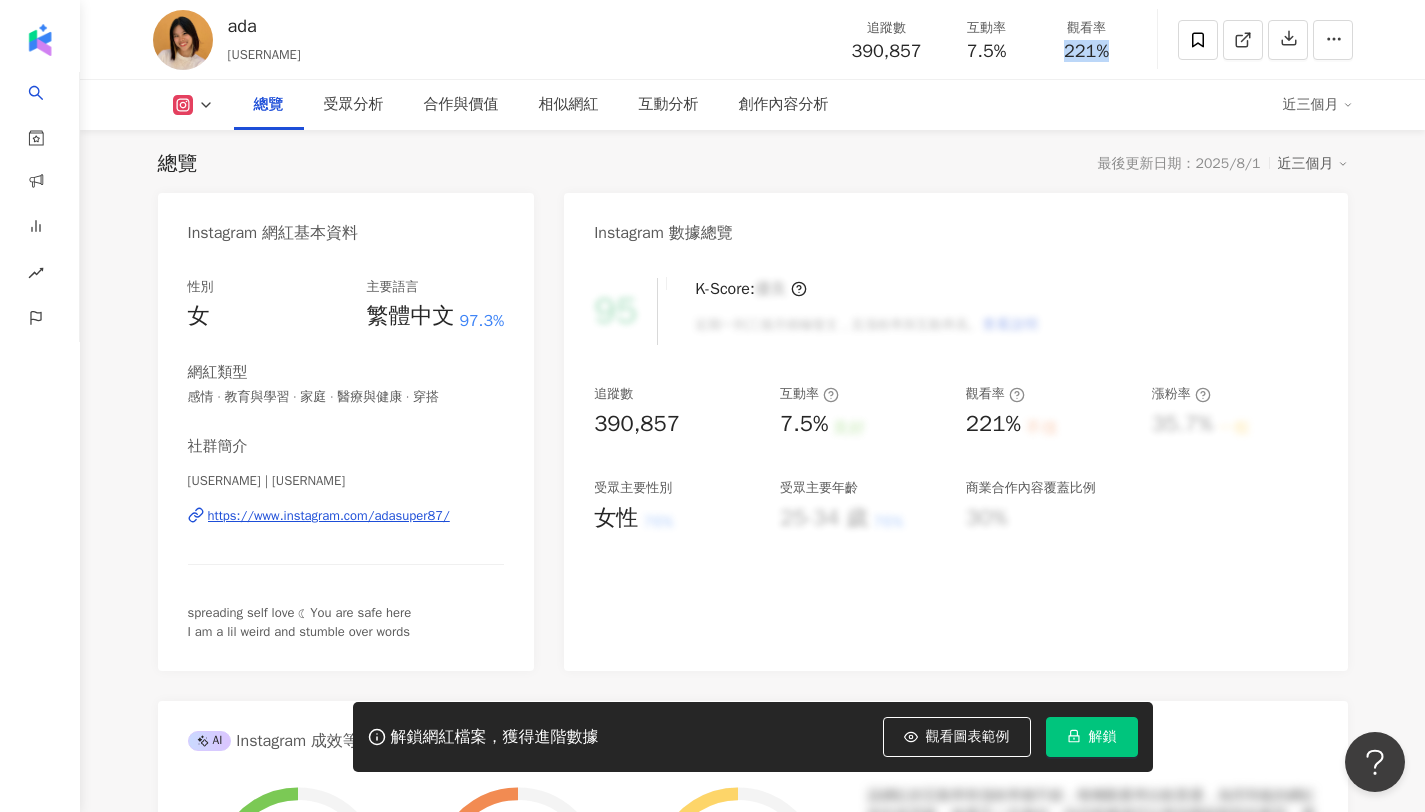 copy on "221%" 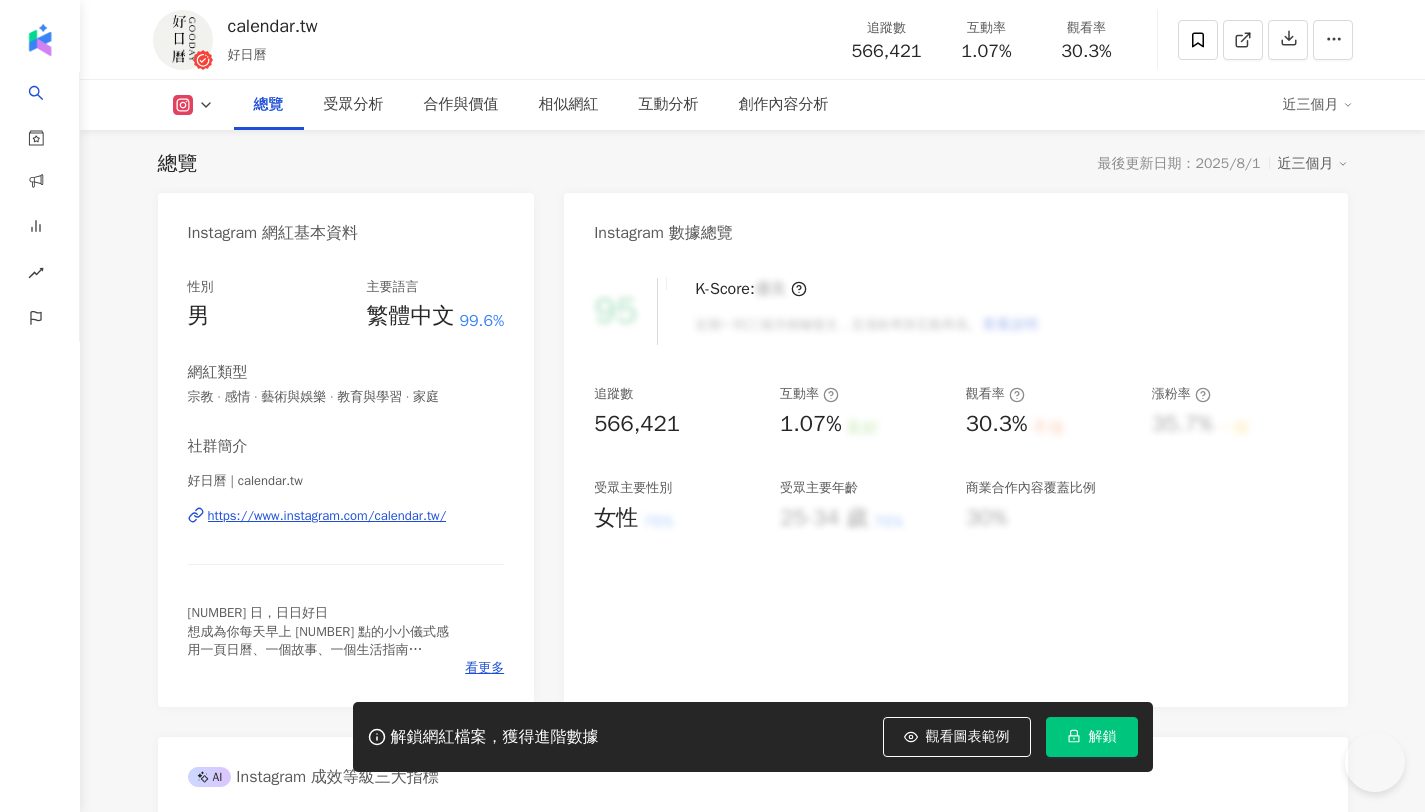 scroll, scrollTop: 123, scrollLeft: 0, axis: vertical 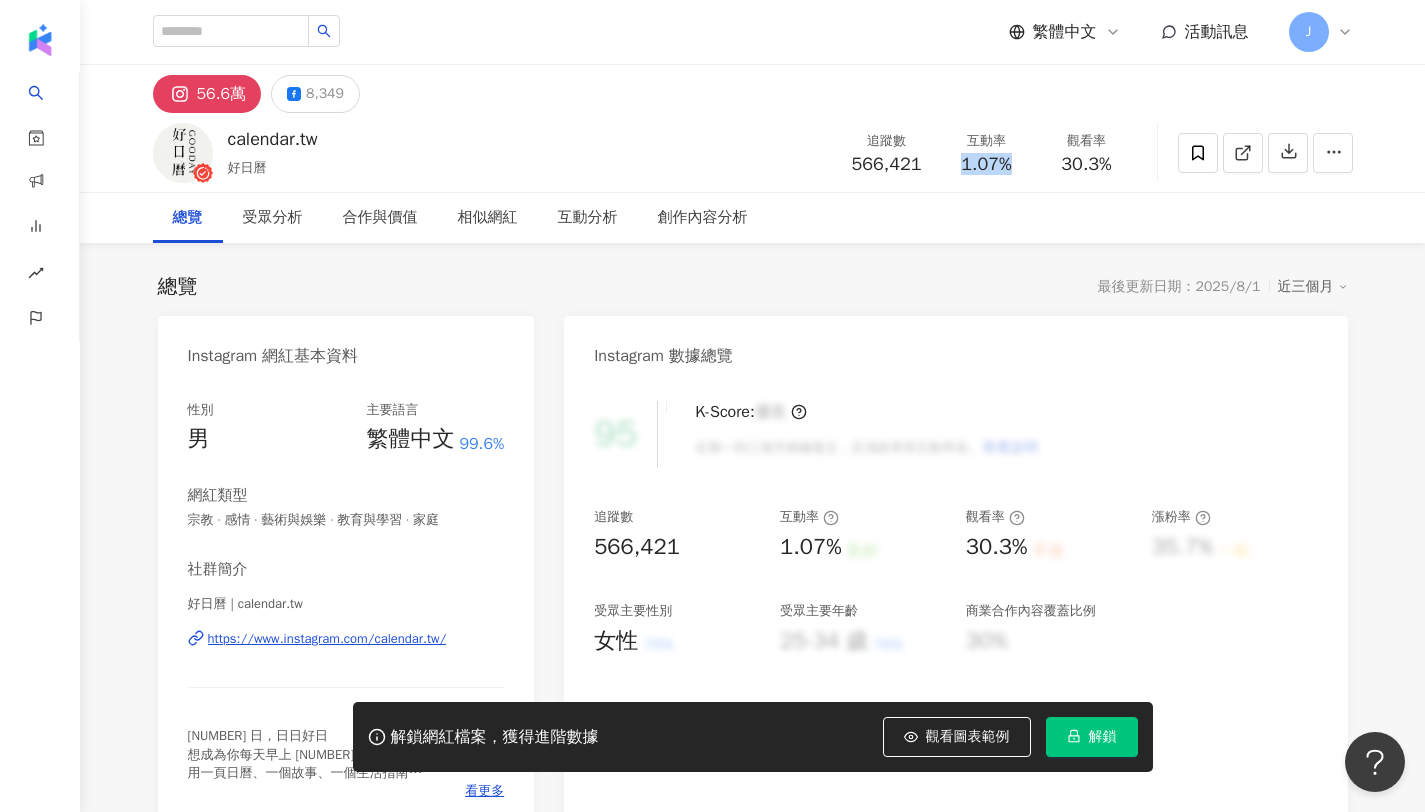 copy on "1.07%" 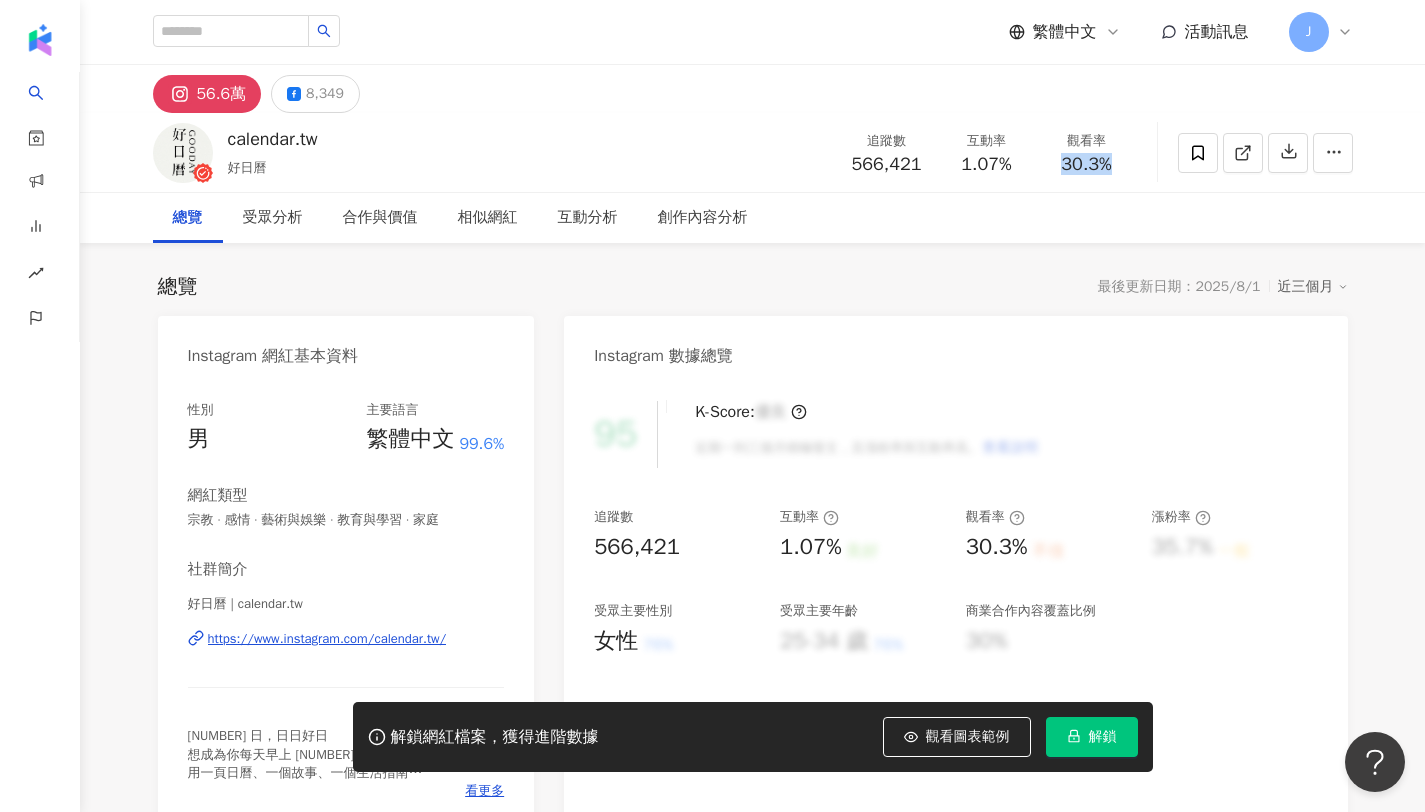 copy on "30.3%" 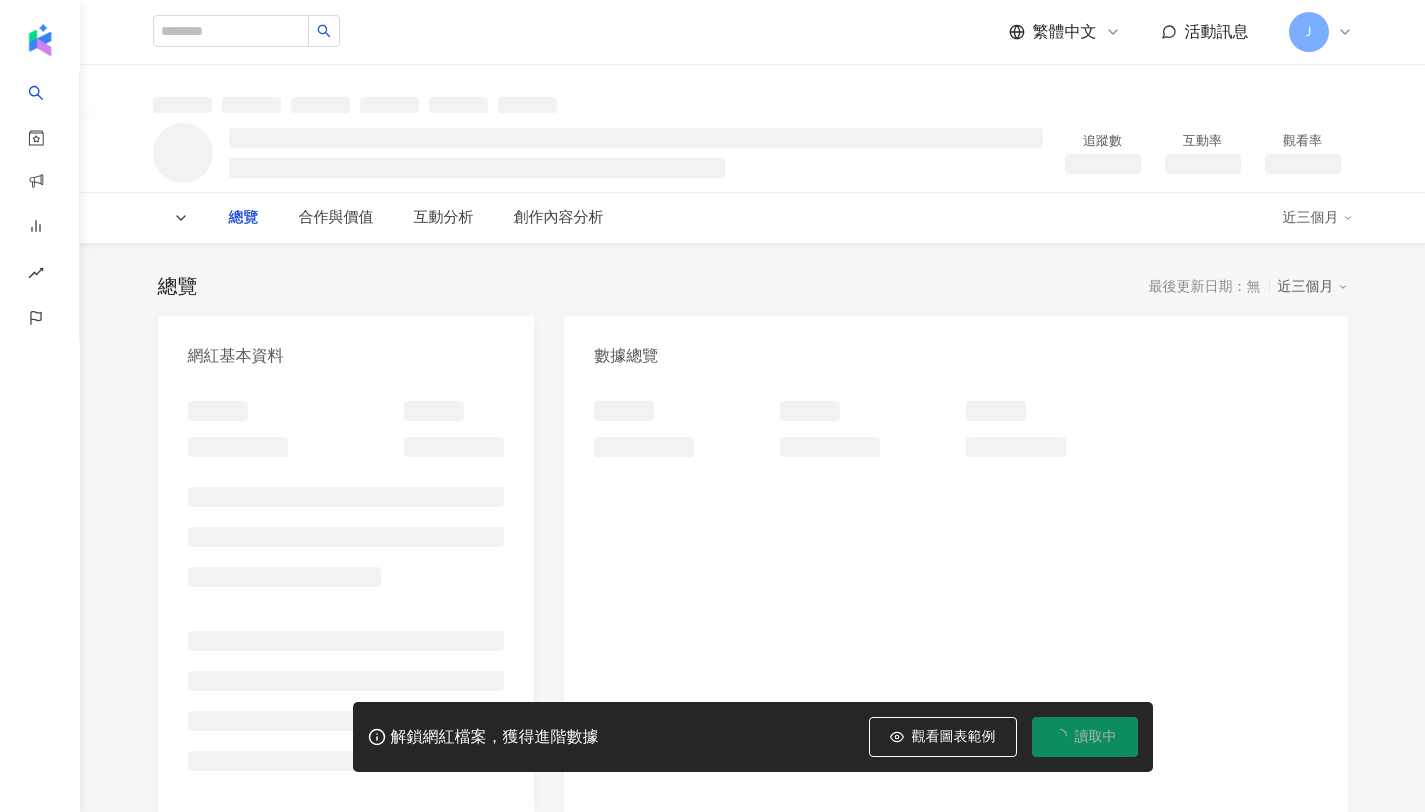 scroll, scrollTop: 0, scrollLeft: 0, axis: both 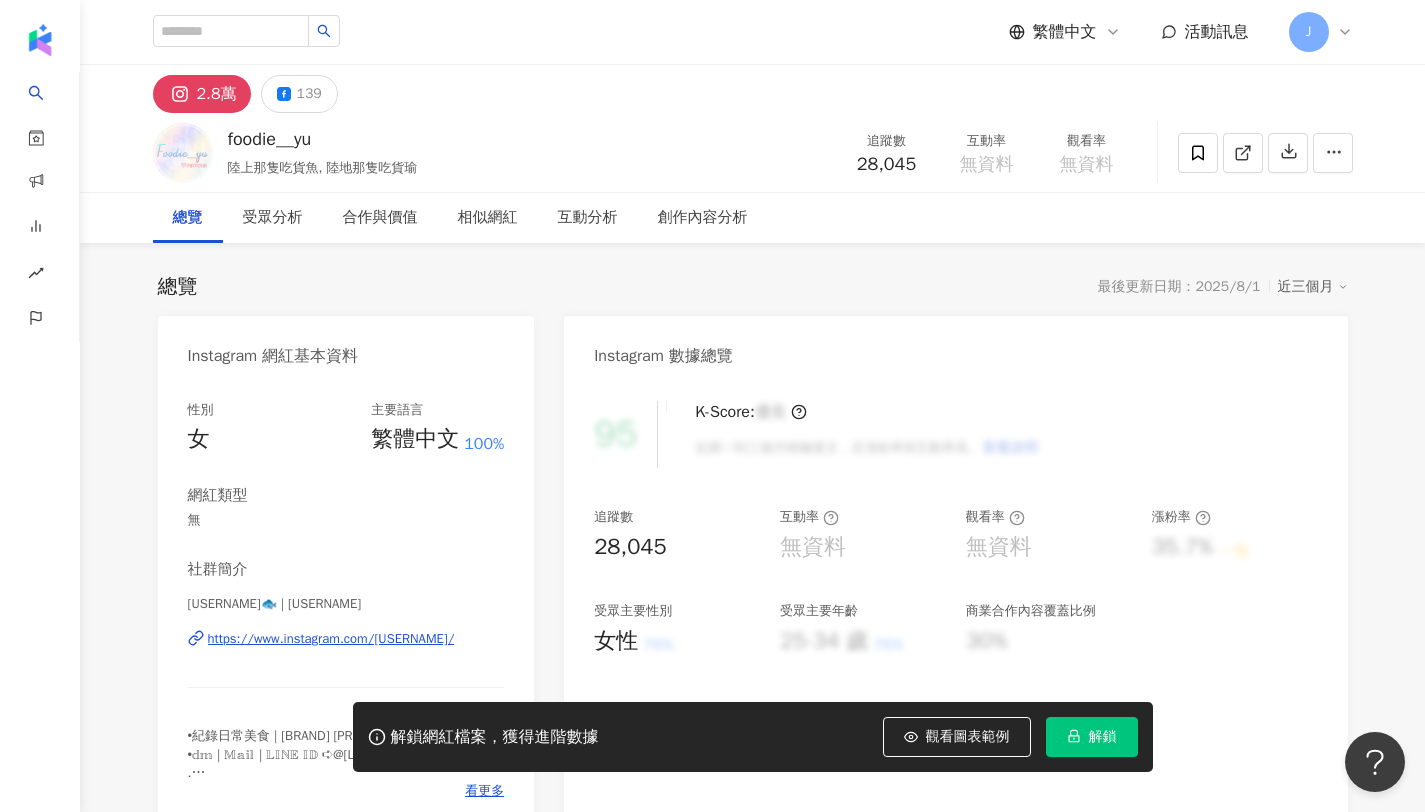 click on "2.8萬" at bounding box center (217, 94) 